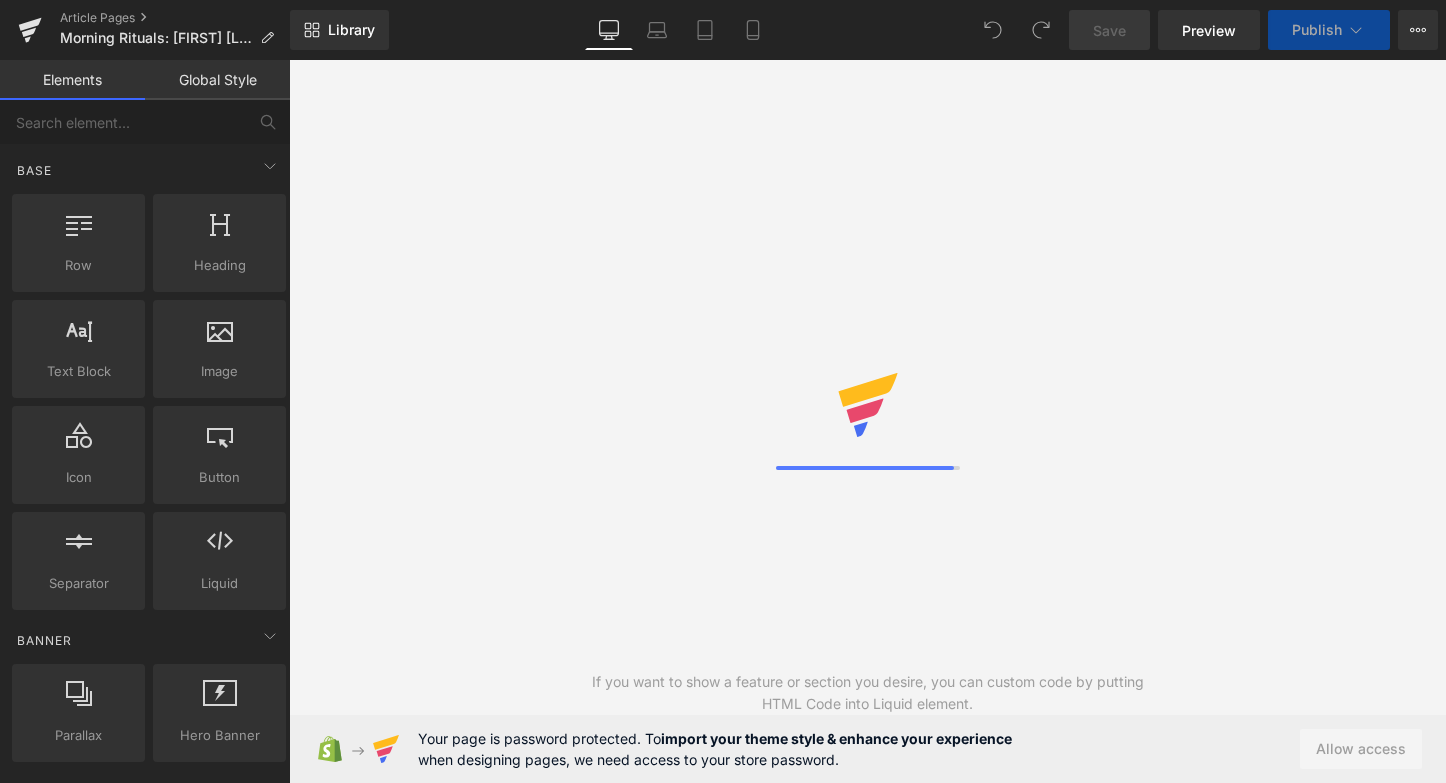 scroll, scrollTop: 0, scrollLeft: 0, axis: both 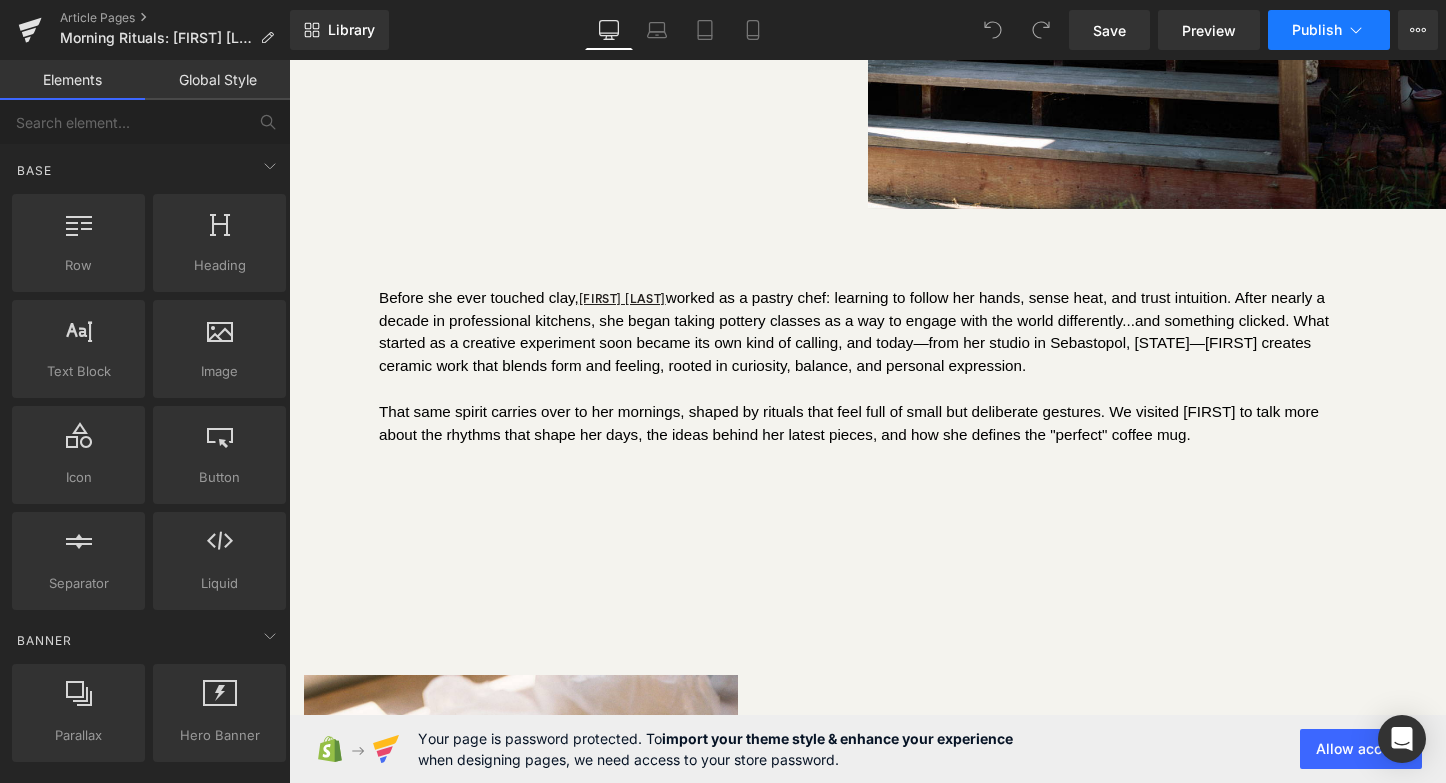 click on "Publish" at bounding box center (1317, 30) 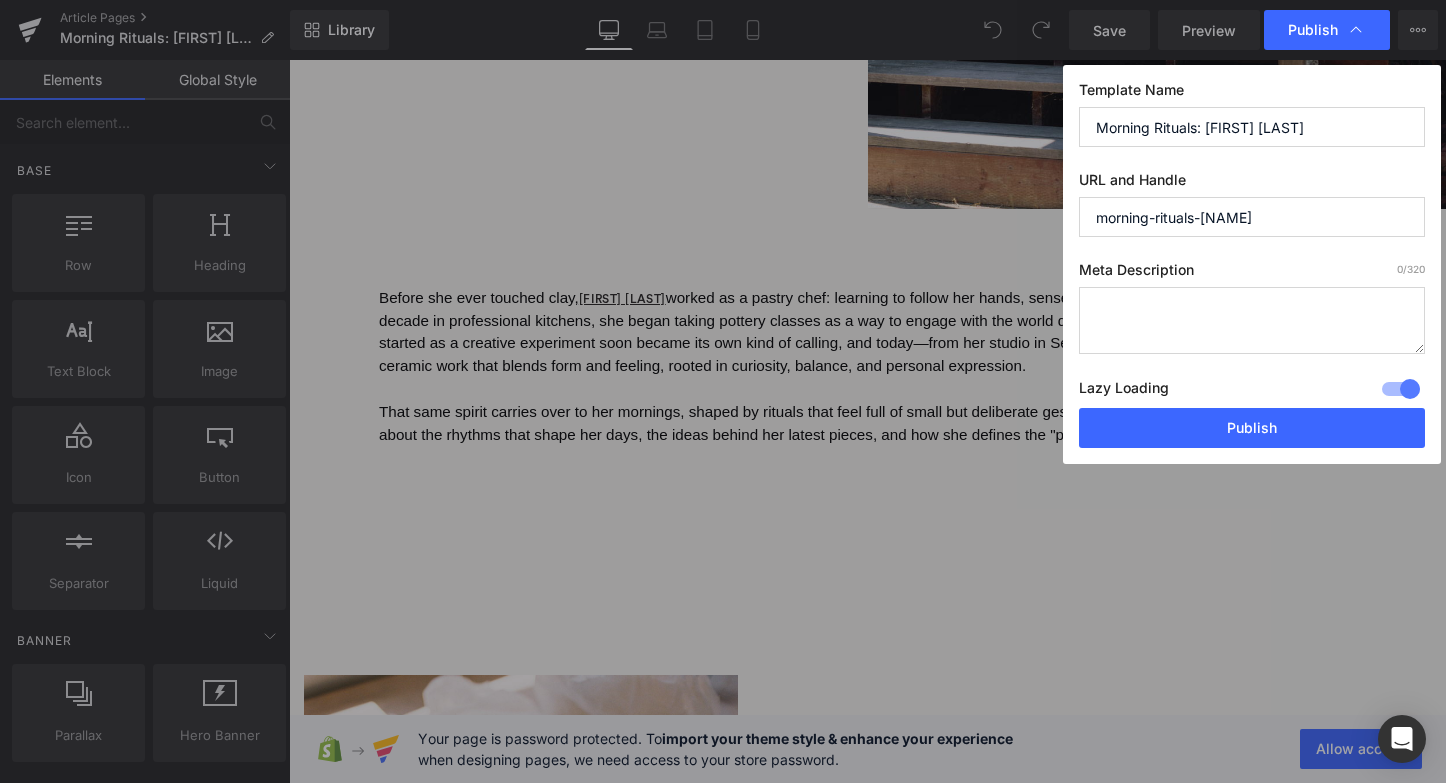 click on "Lazy Loading
Build" at bounding box center (1124, 391) 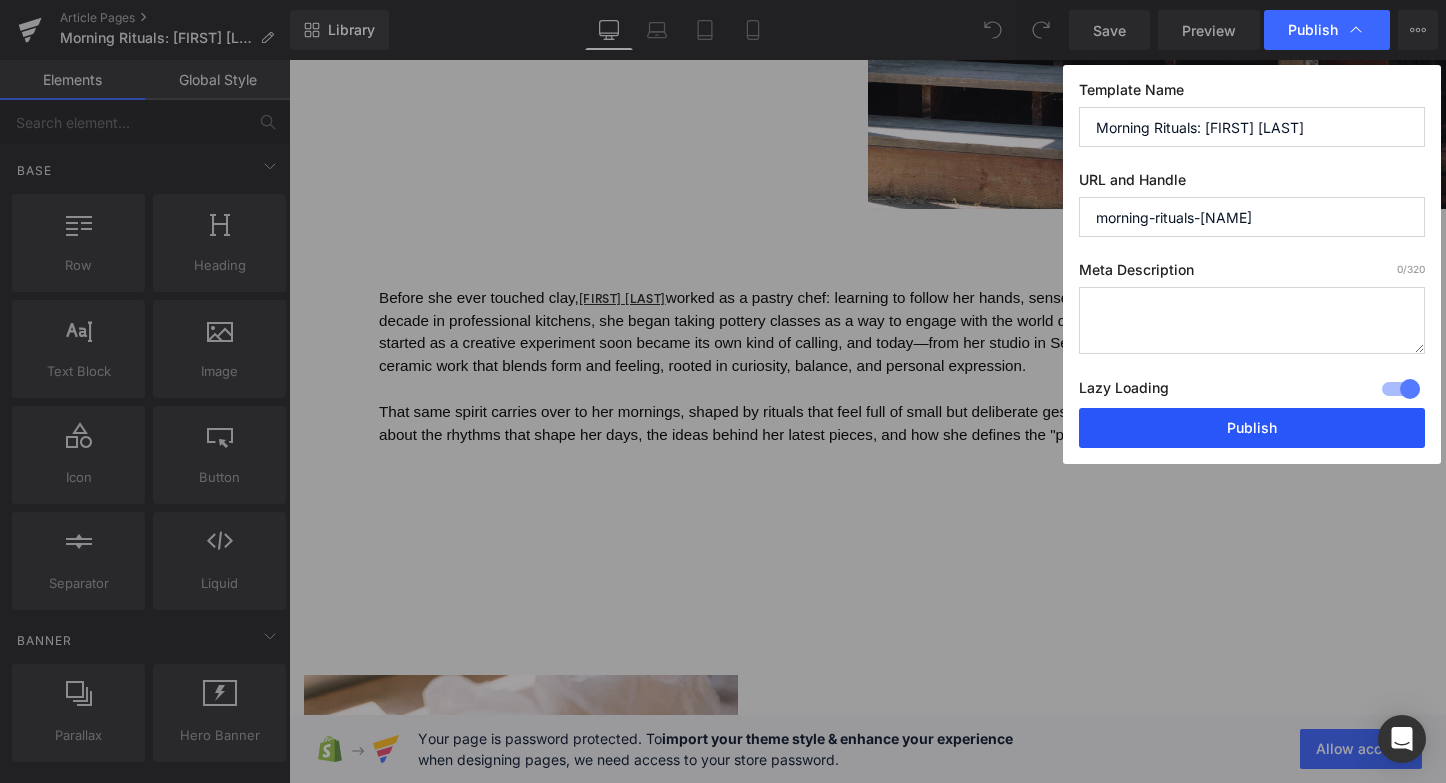 click on "Publish" at bounding box center [1252, 428] 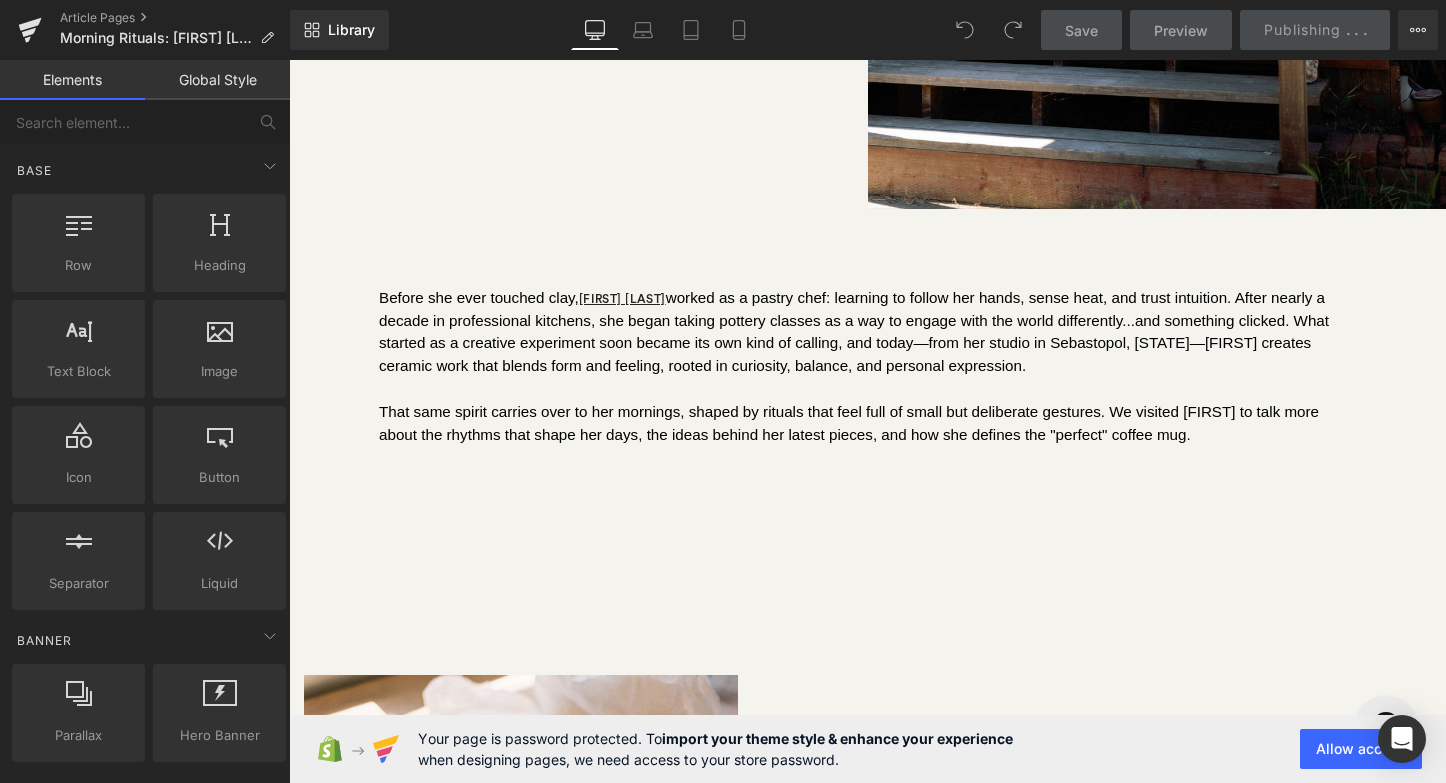 scroll, scrollTop: 0, scrollLeft: 0, axis: both 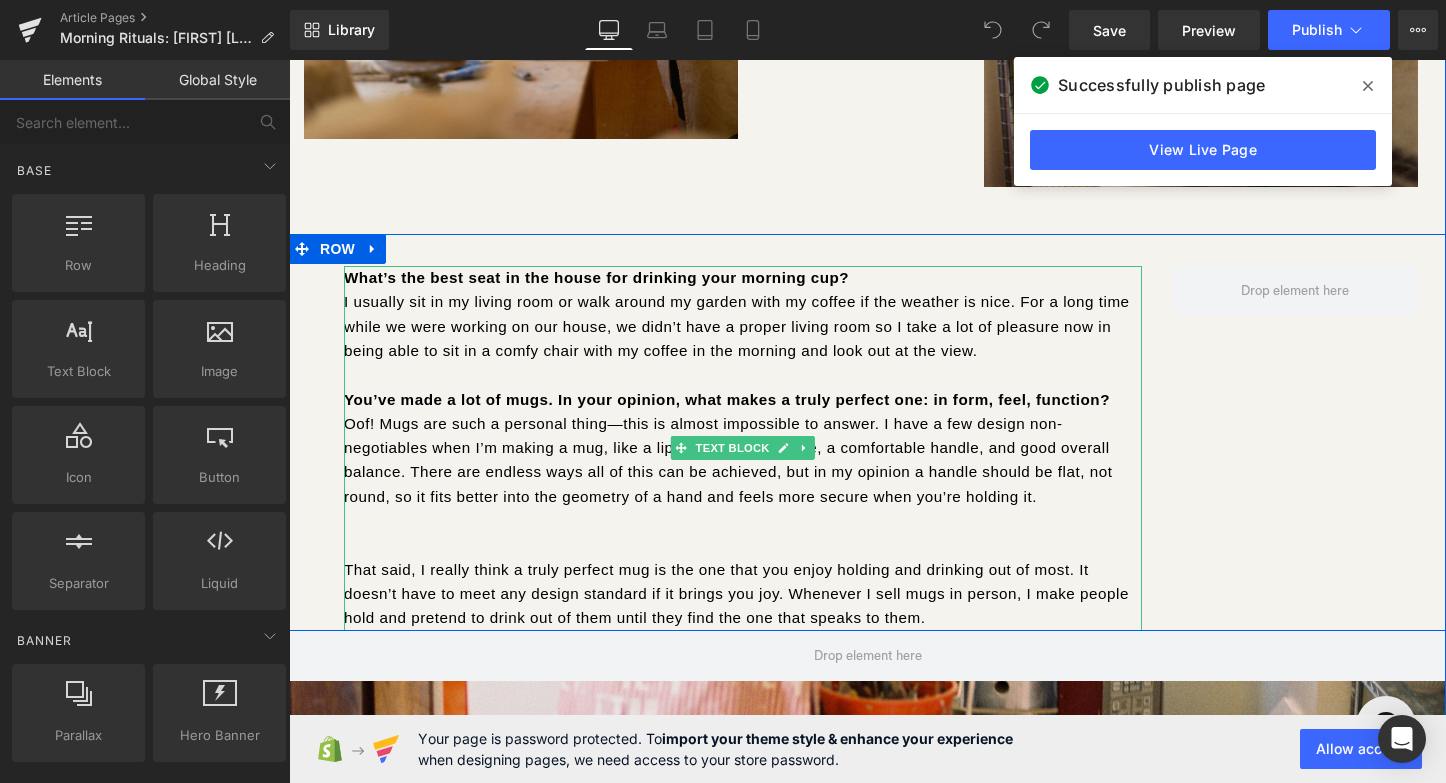 click at bounding box center [743, 545] 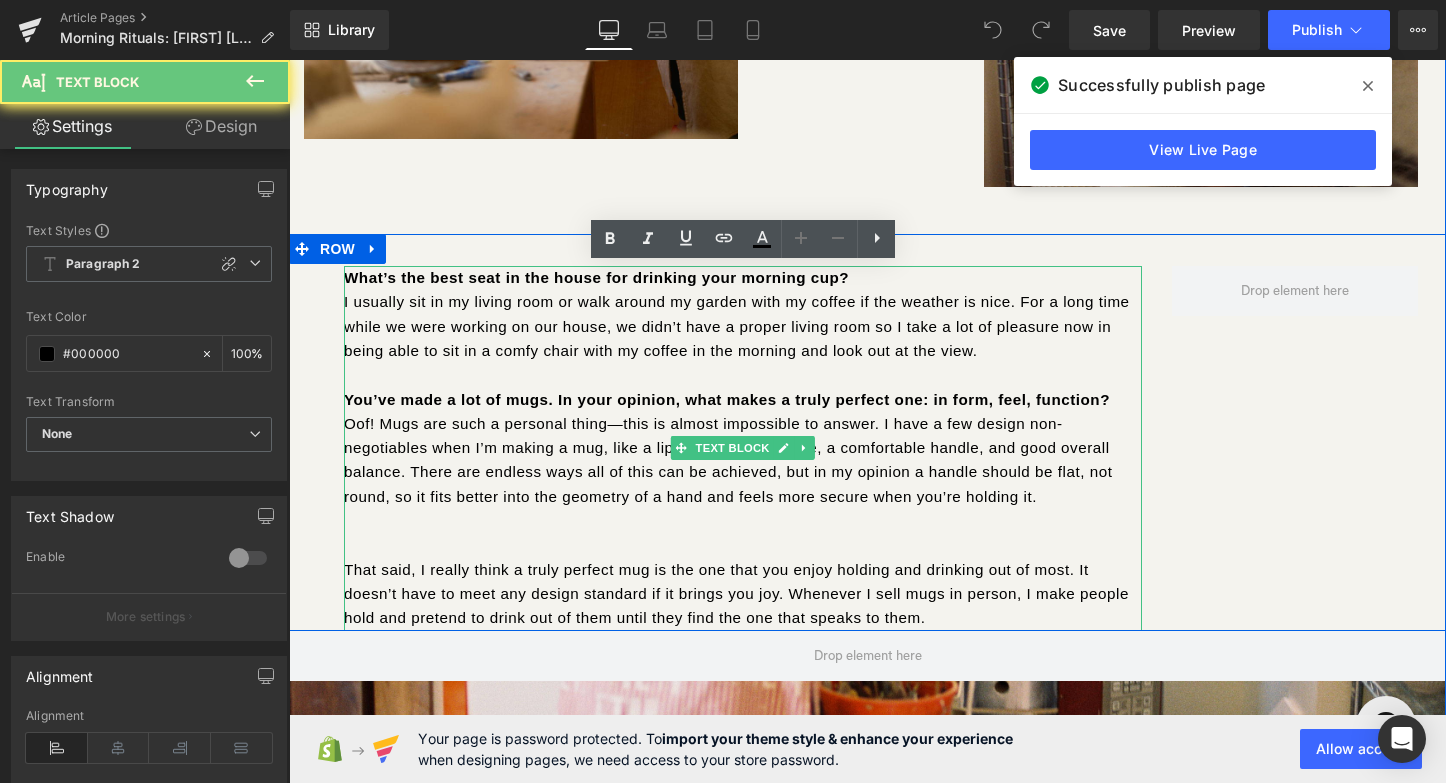click at bounding box center (743, 545) 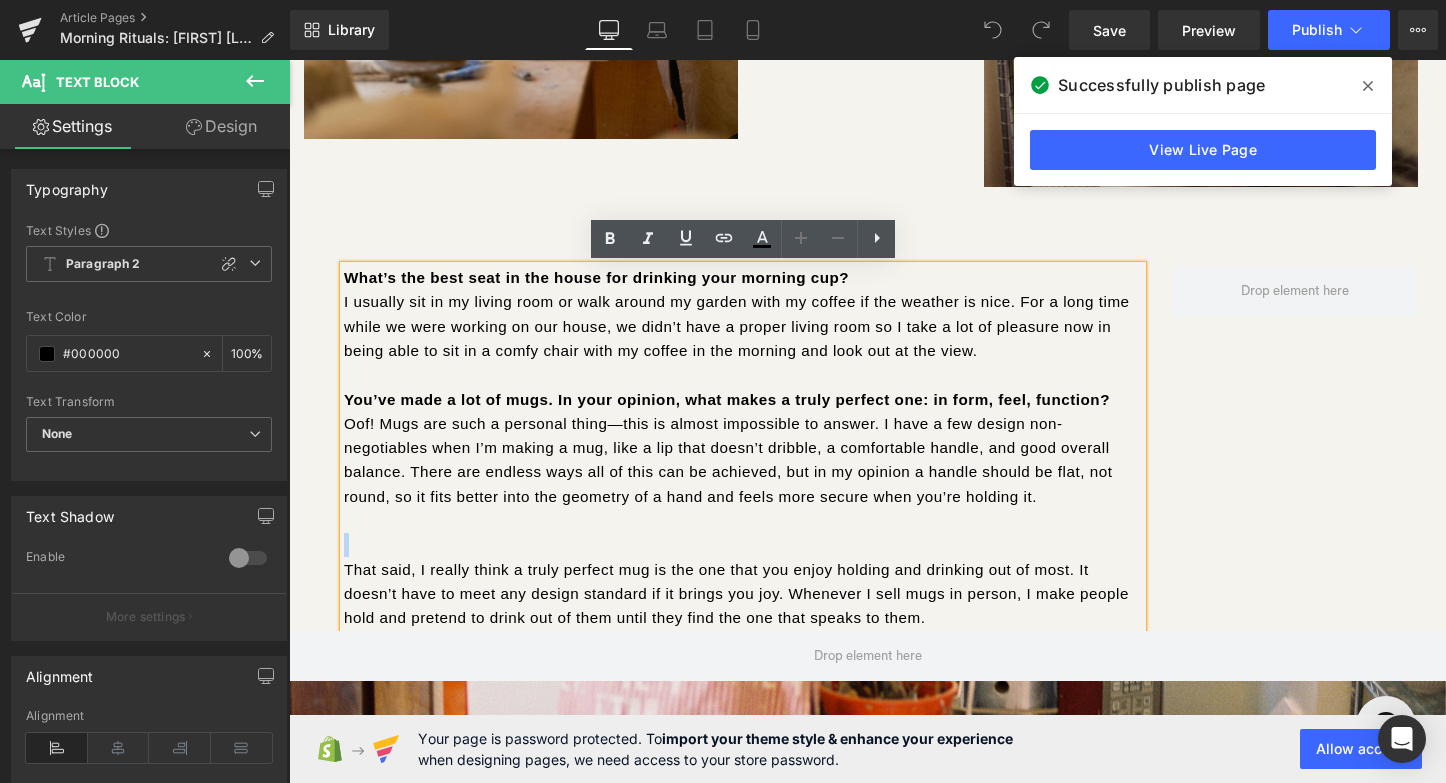 type 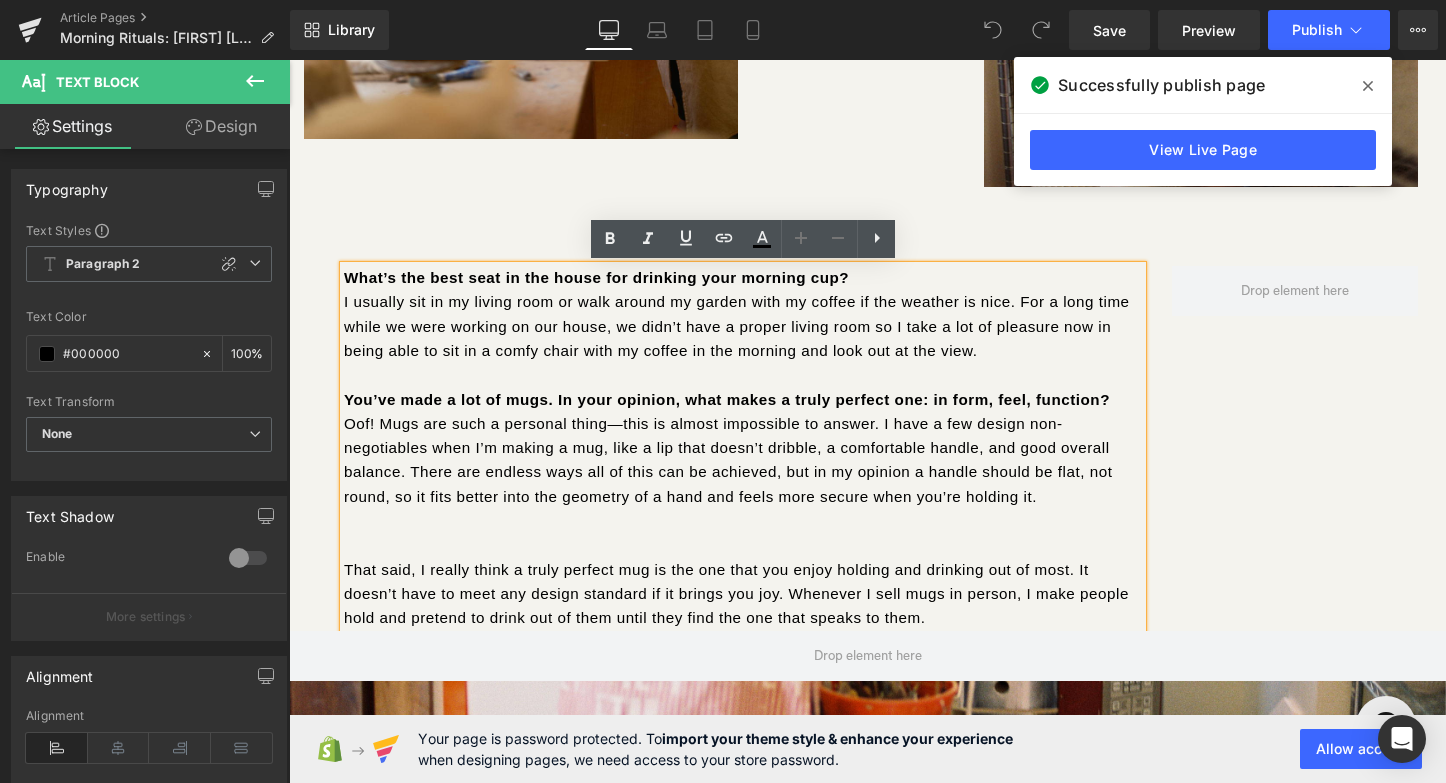 scroll, scrollTop: 13228, scrollLeft: 1157, axis: both 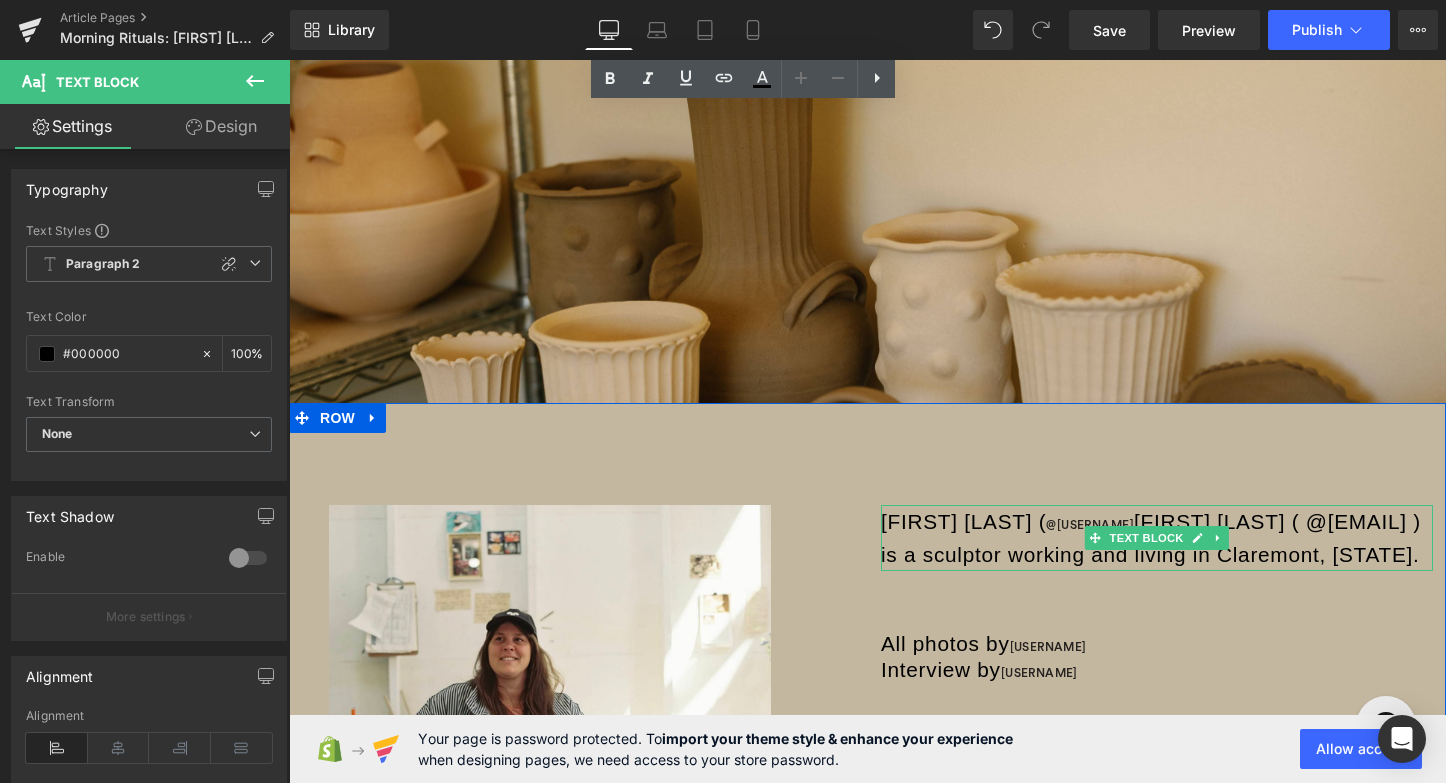 click on "[FIRST] [LAST] ( [USERNAME] ) is a sculptor working and living in Claremont, [STATE]." at bounding box center [1157, 538] 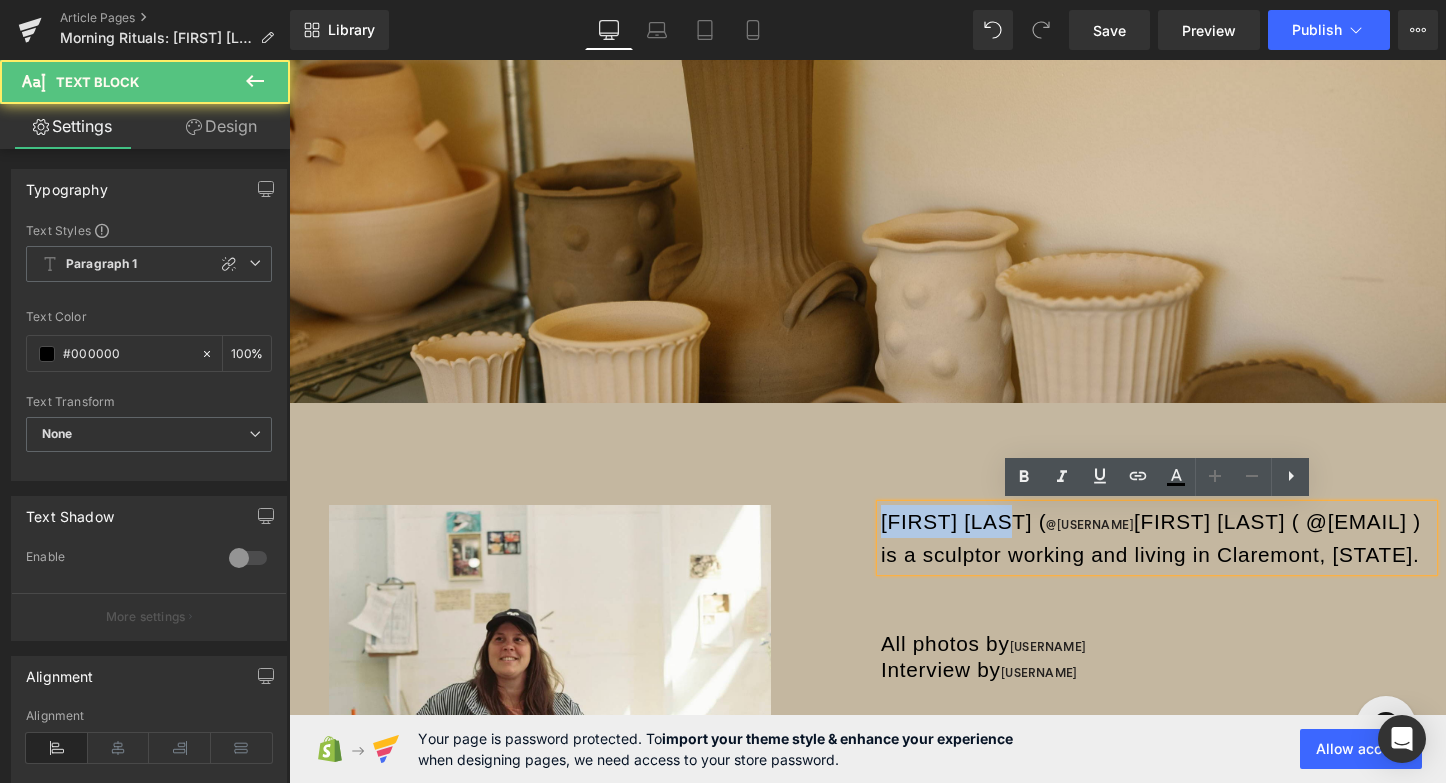 drag, startPoint x: 1001, startPoint y: 516, endPoint x: 854, endPoint y: 489, distance: 149.45903 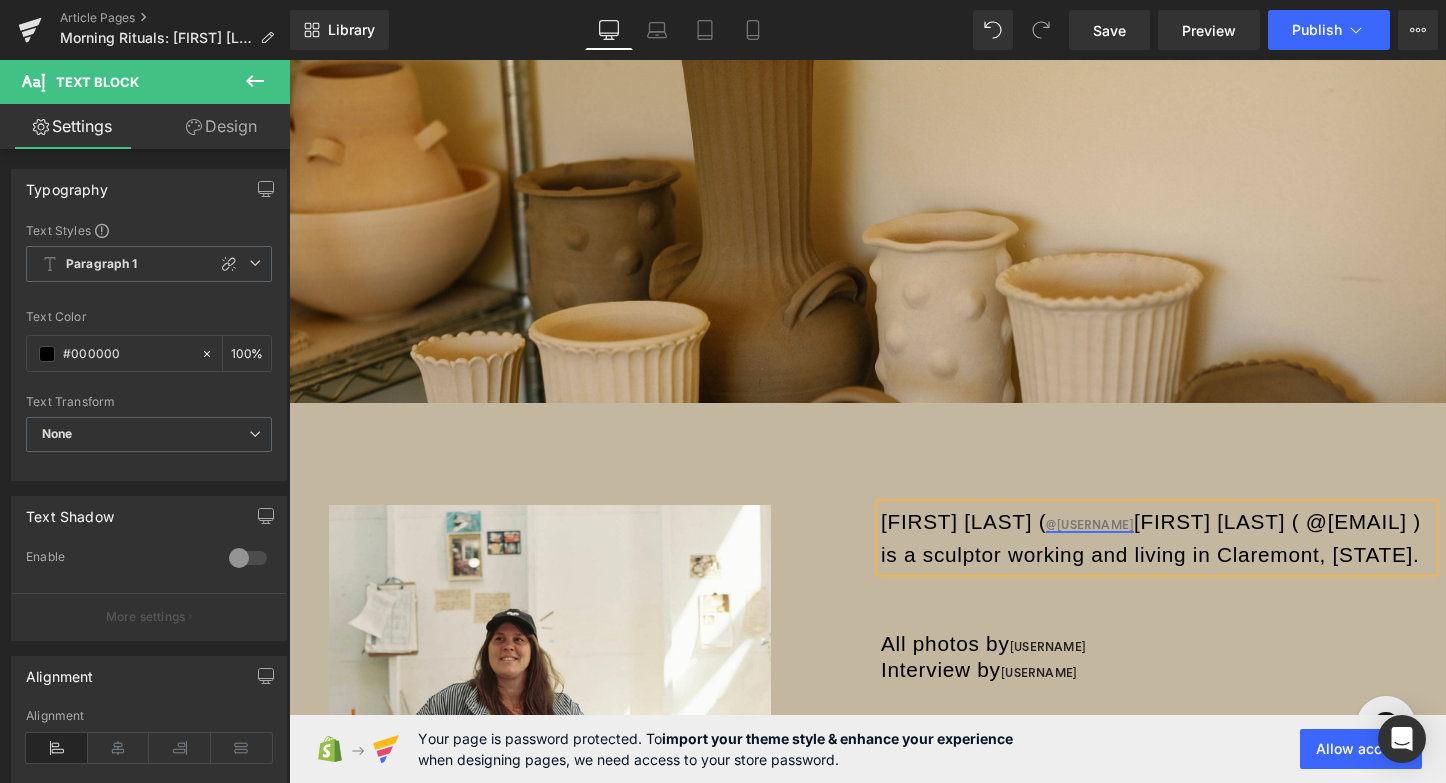 drag, startPoint x: 1100, startPoint y: 522, endPoint x: 1013, endPoint y: 524, distance: 87.02299 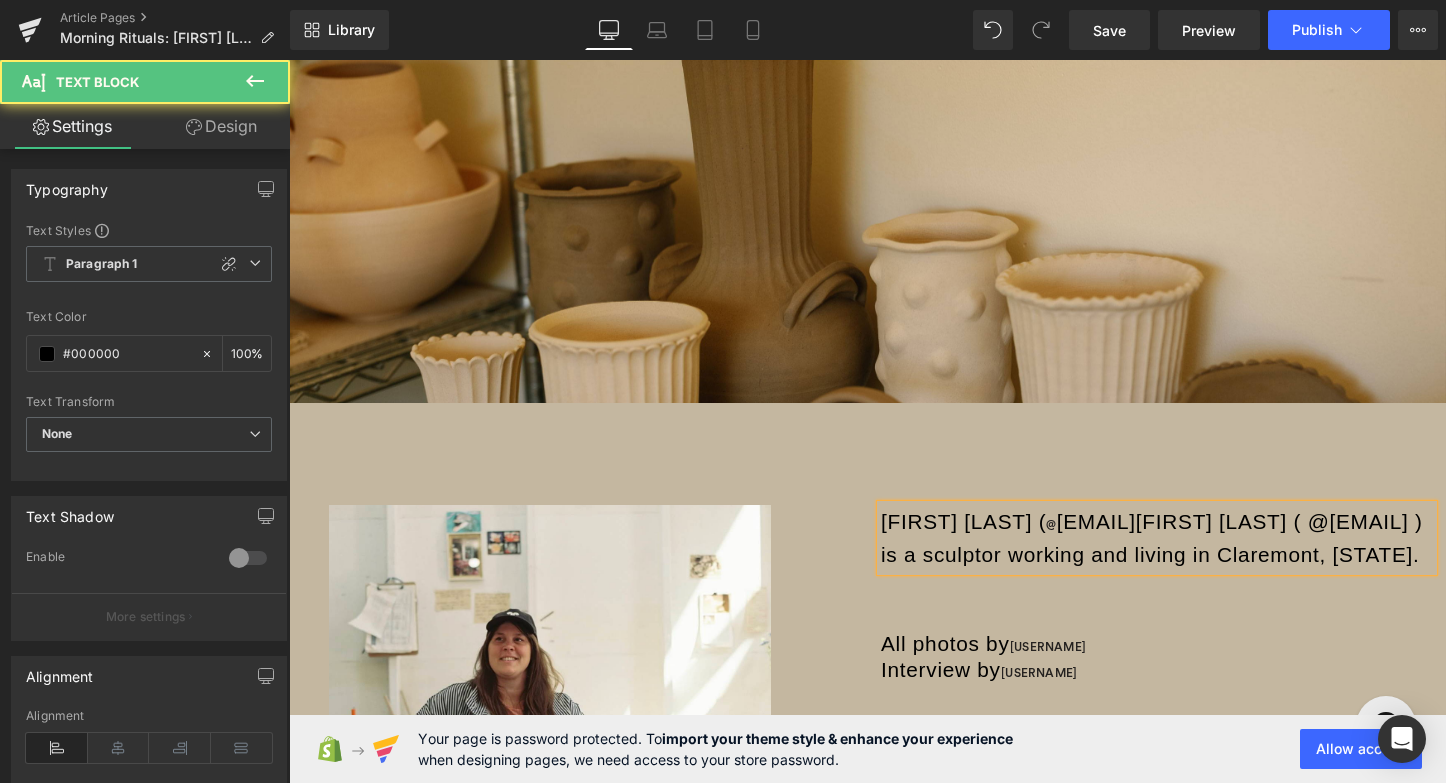 click on "[FIRST] [LAST] ( @[EMAIL] ) is a sculptor working and living in Claremont, [STATE]." at bounding box center (1157, 538) 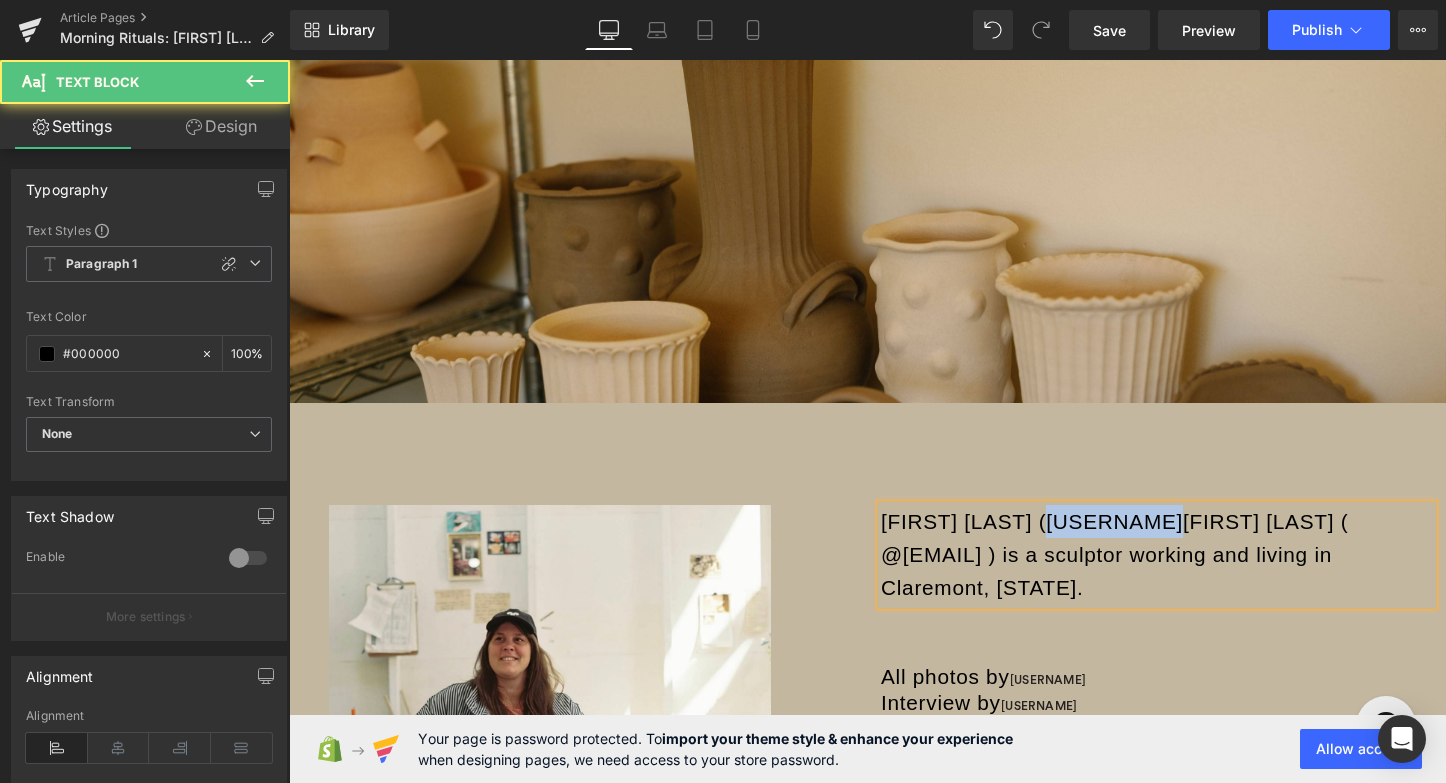 drag, startPoint x: 1119, startPoint y: 527, endPoint x: 1008, endPoint y: 524, distance: 111.040535 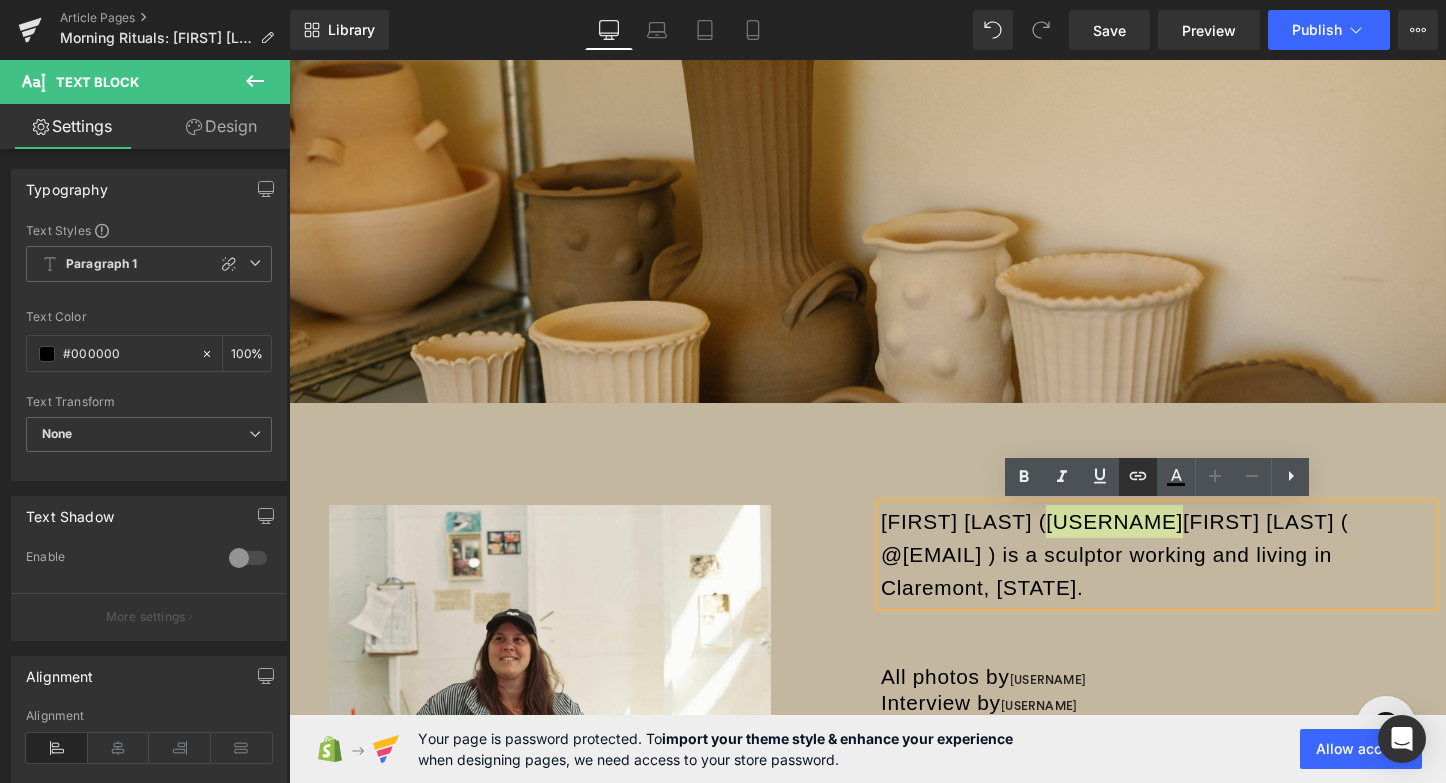 click 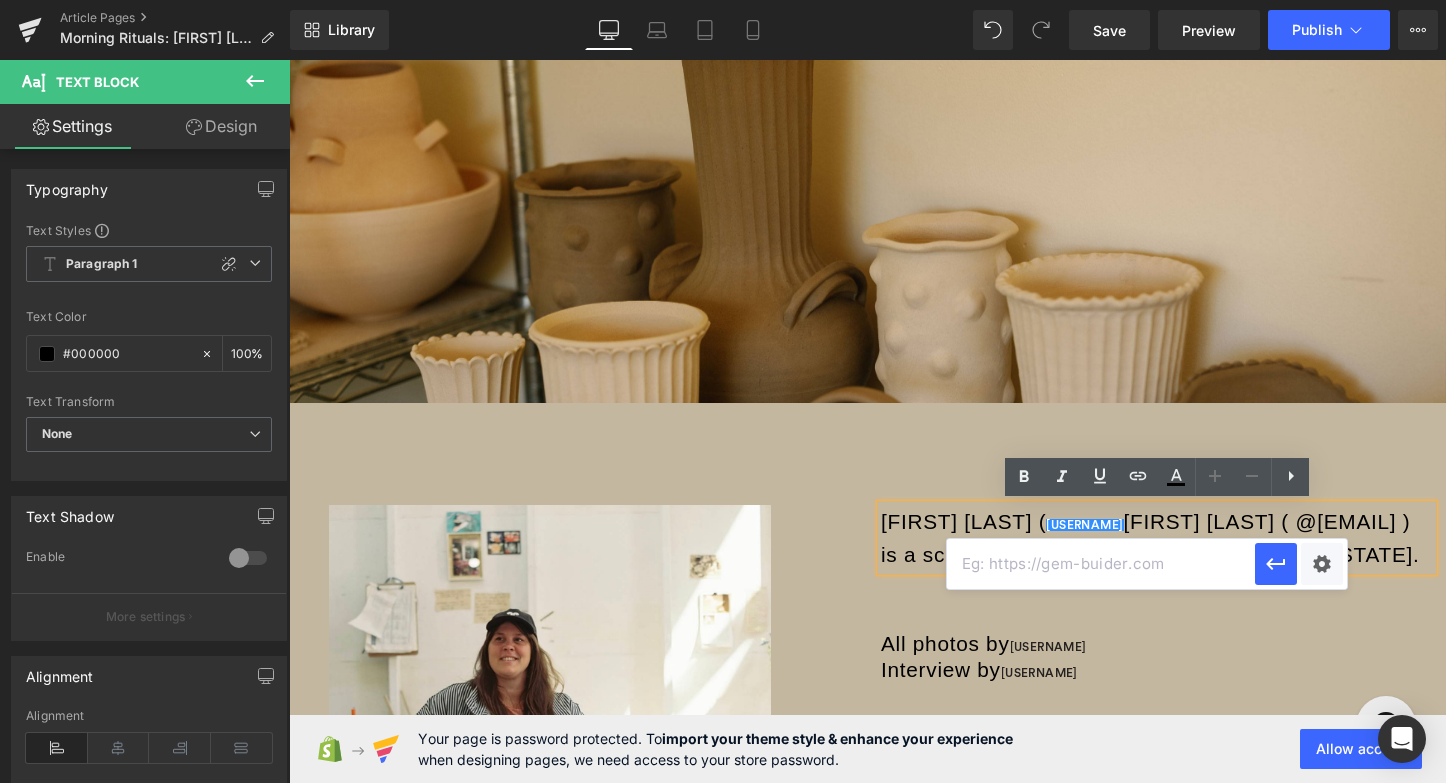 click at bounding box center [1101, 564] 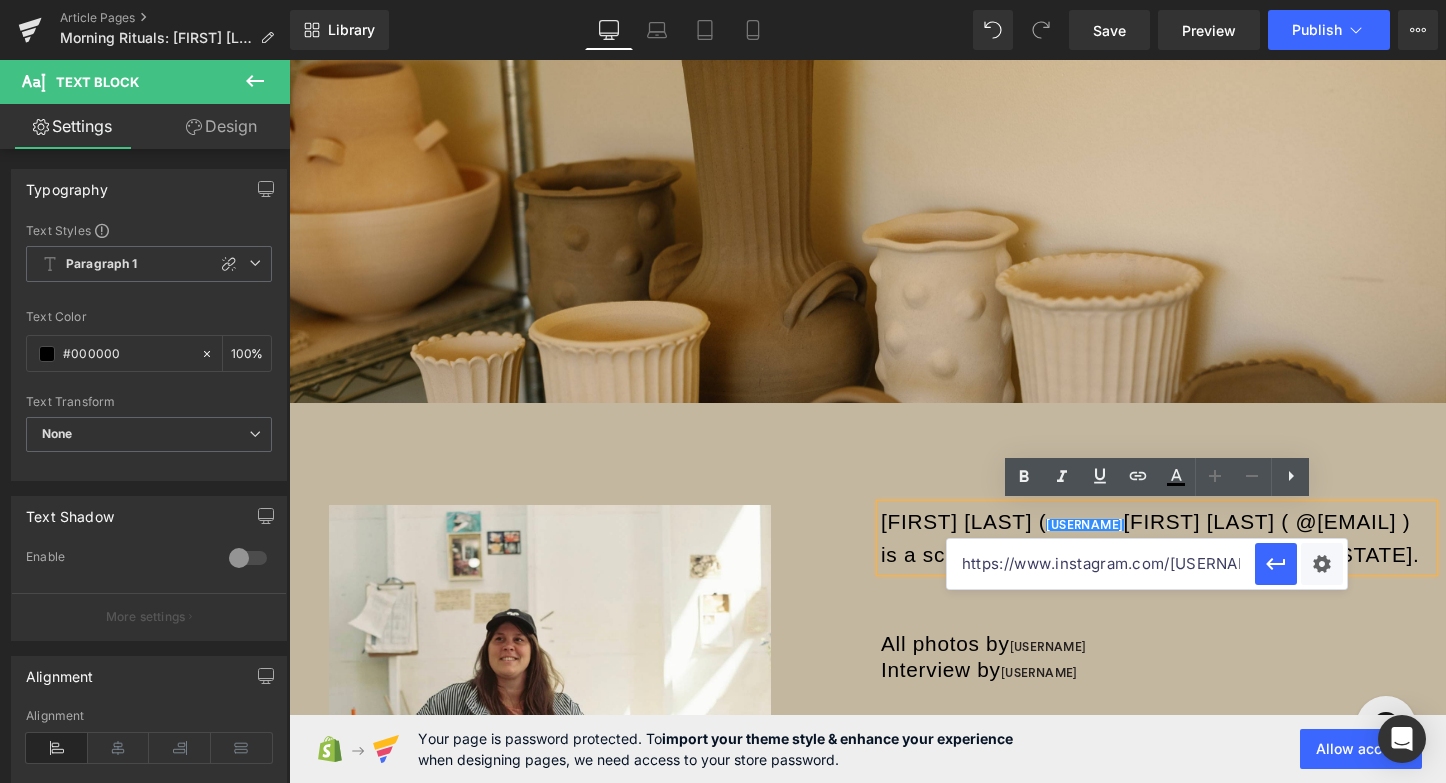 scroll, scrollTop: 0, scrollLeft: 12, axis: horizontal 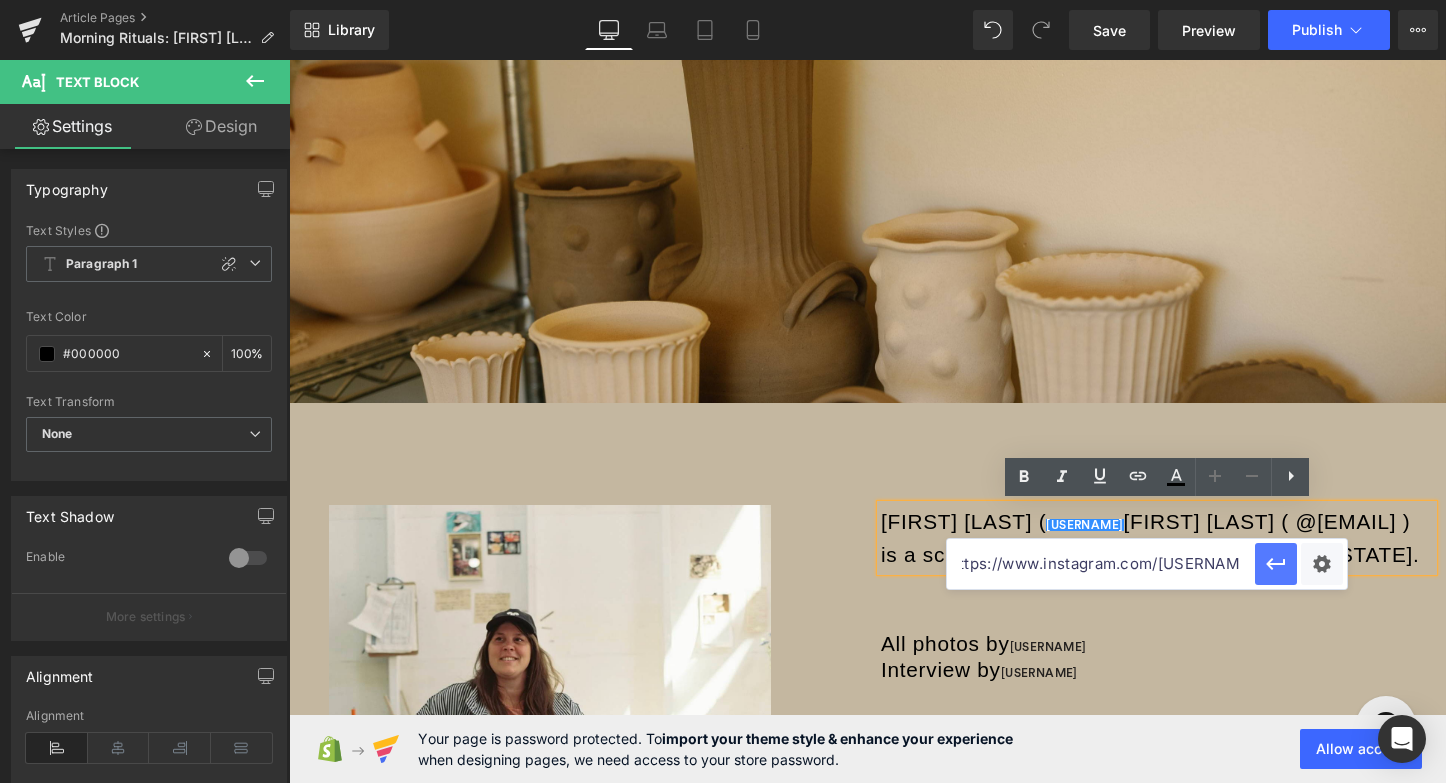 type on "https://www.instagram.com/[USERNAME]/" 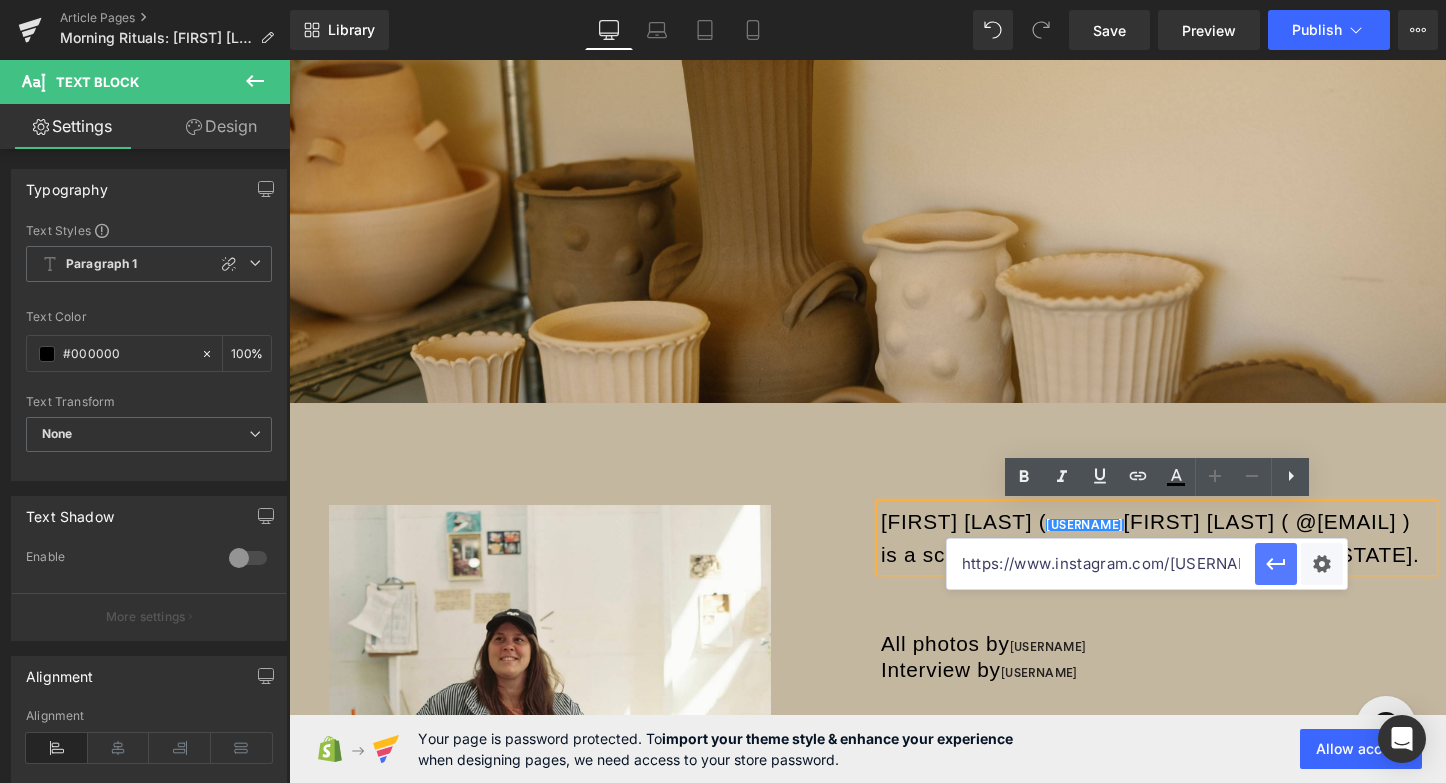 click 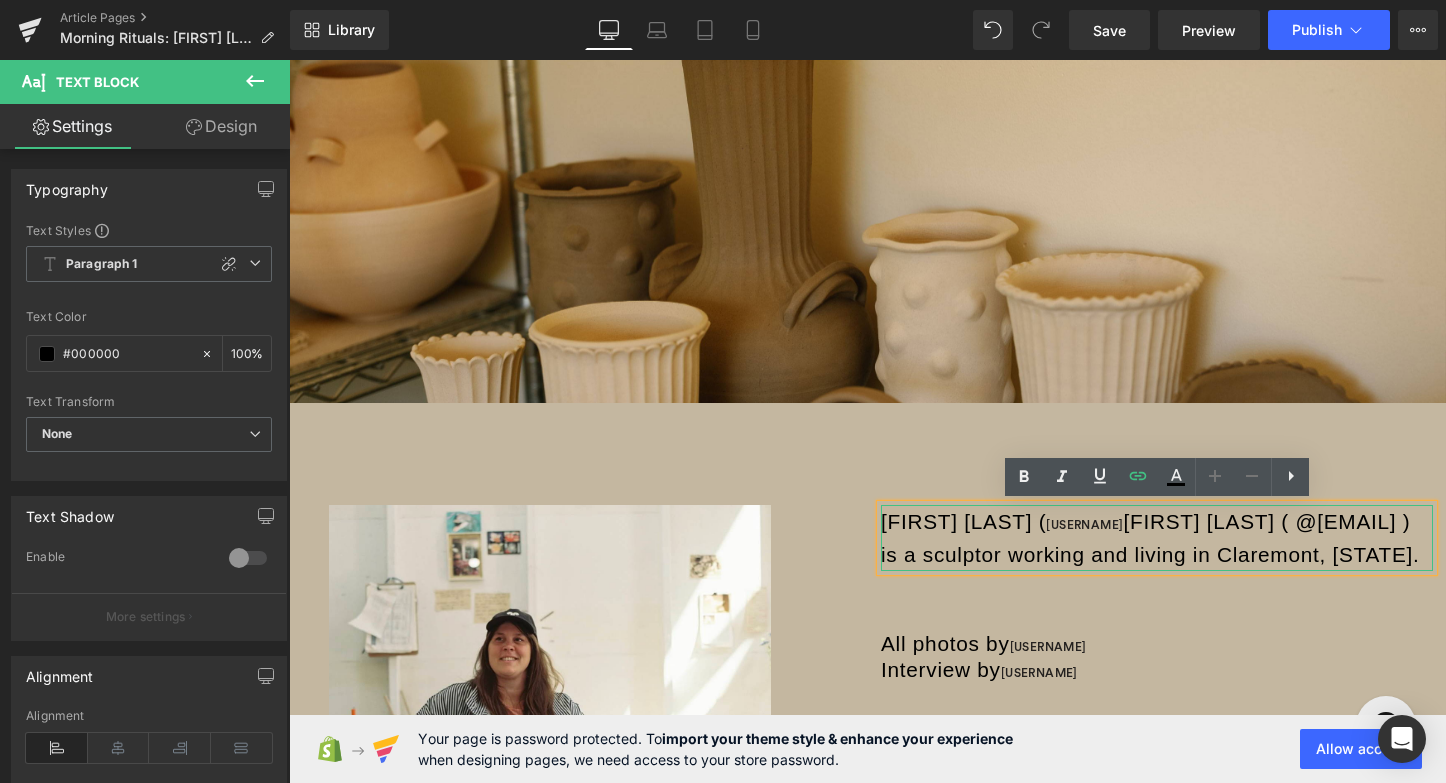 click on "[FIRST] [LAST] ( @[EMAIL] ) is a sculptor working and living in Claremont, [STATE]." at bounding box center (1157, 538) 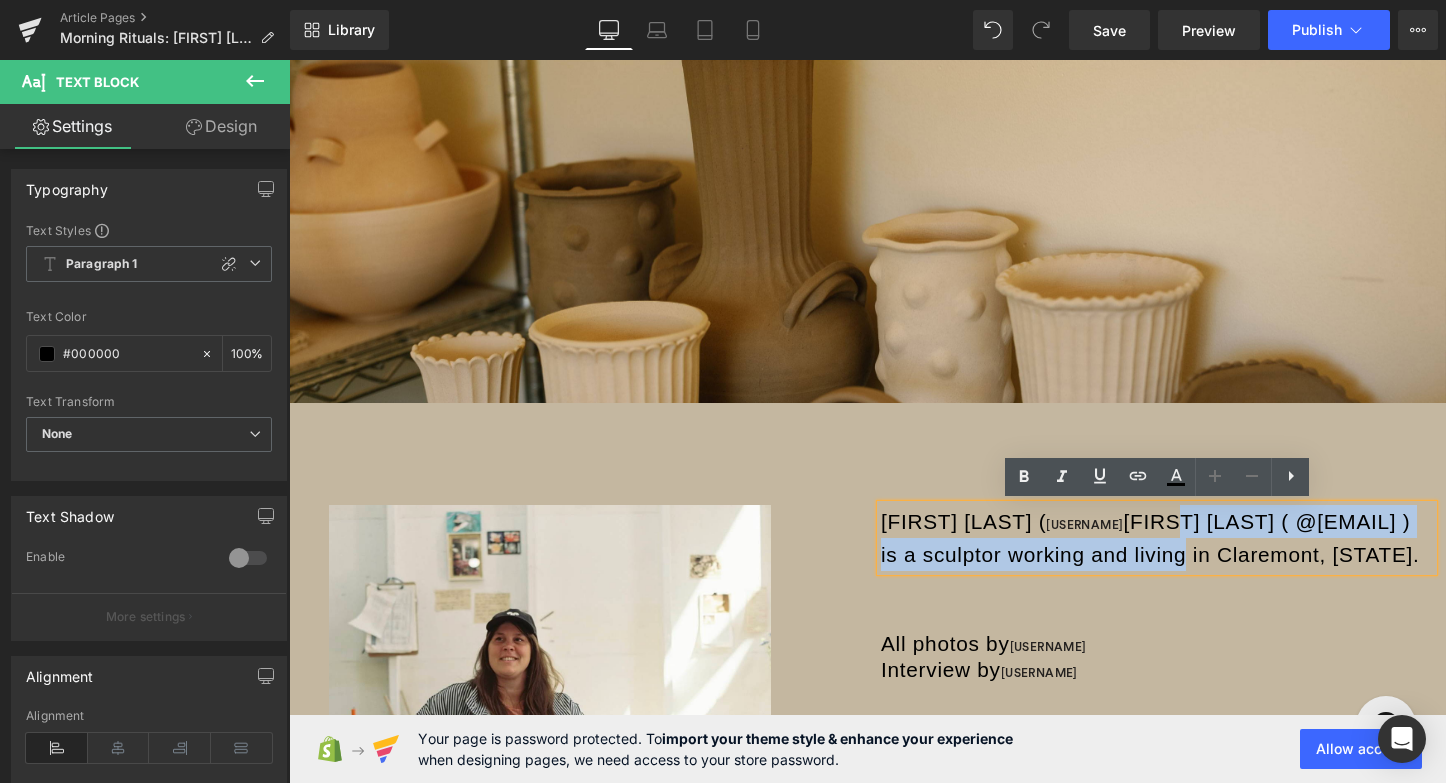 drag, startPoint x: 1129, startPoint y: 519, endPoint x: 1179, endPoint y: 547, distance: 57.306194 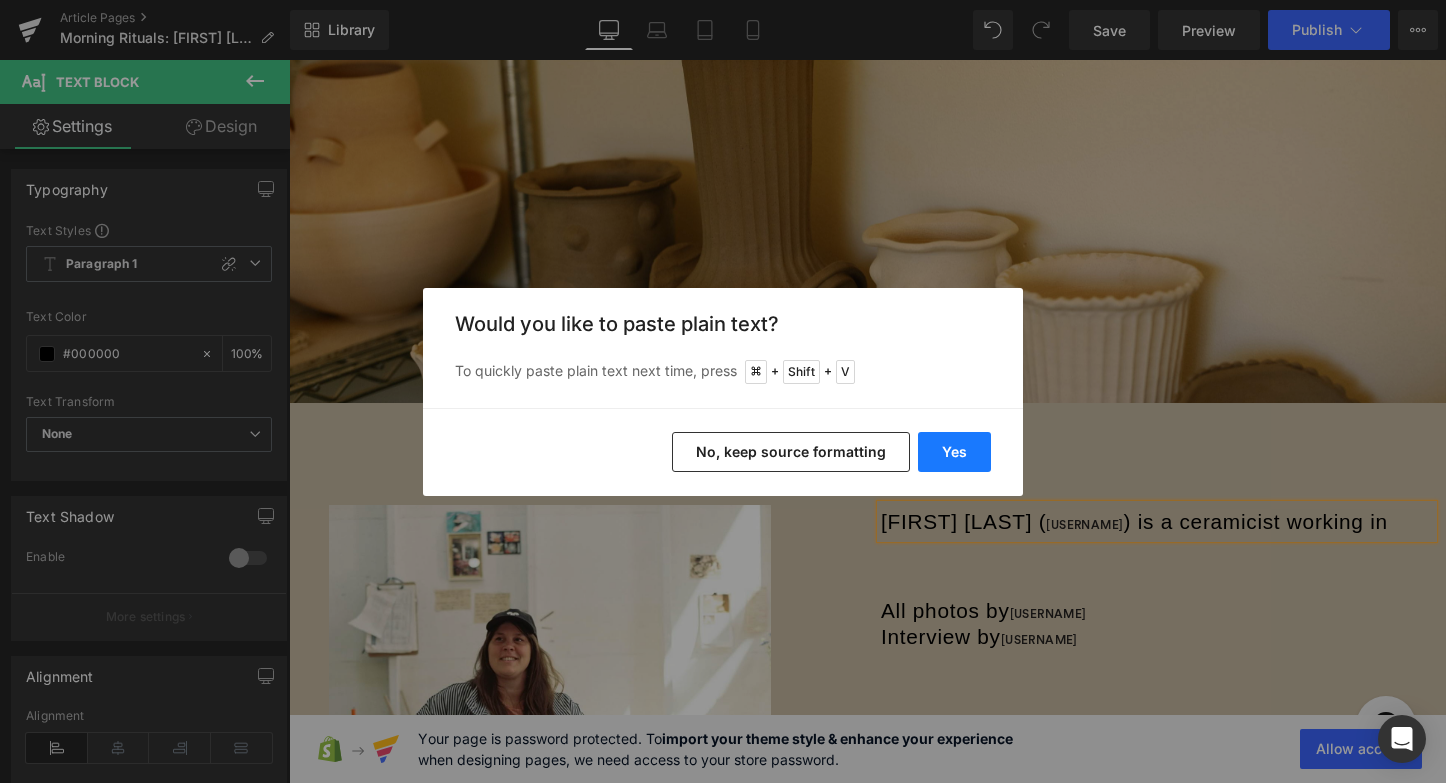 click on "Yes" at bounding box center (954, 452) 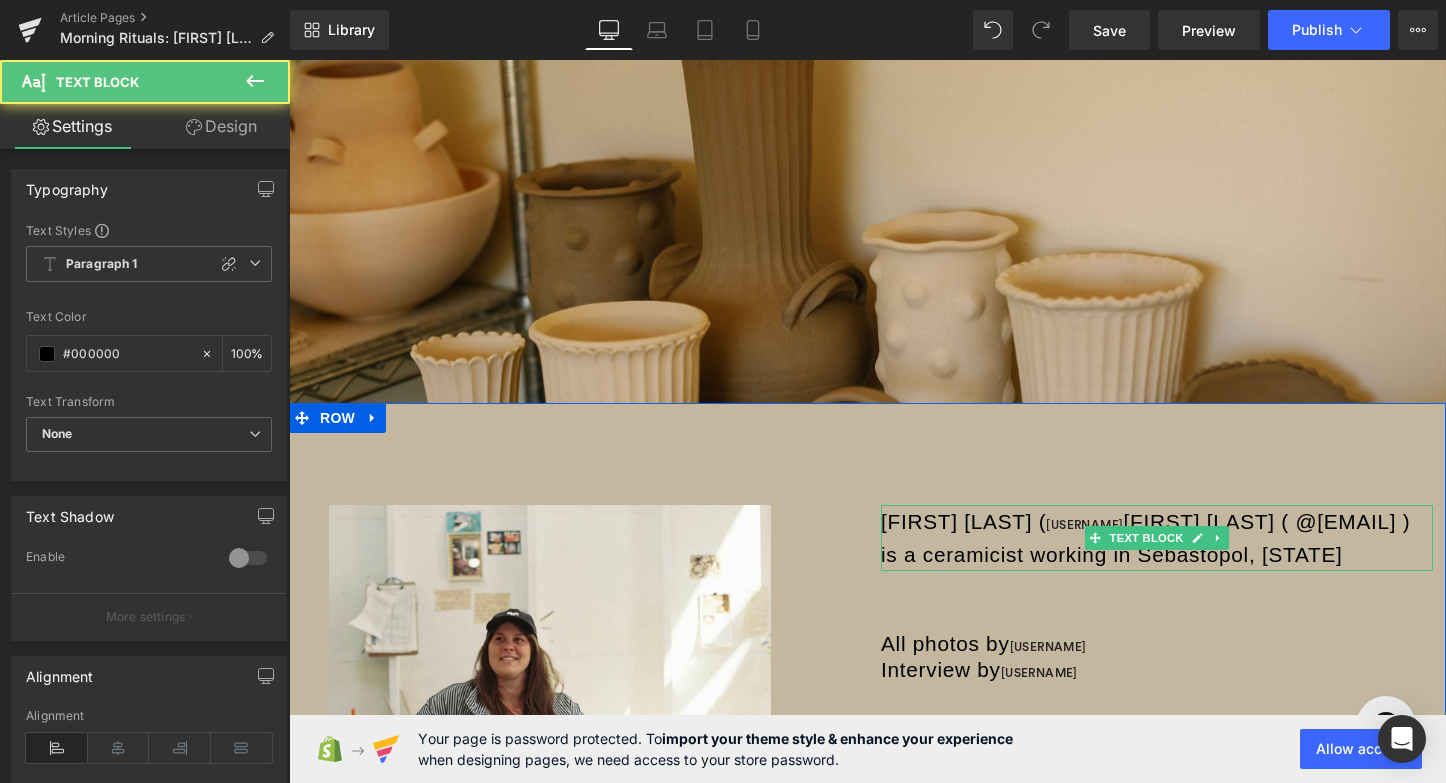 click on "[FIRST] [LAST] ( @[EMAIL] ) is a ceramicist working in Sebastopol, [STATE]" at bounding box center [1157, 538] 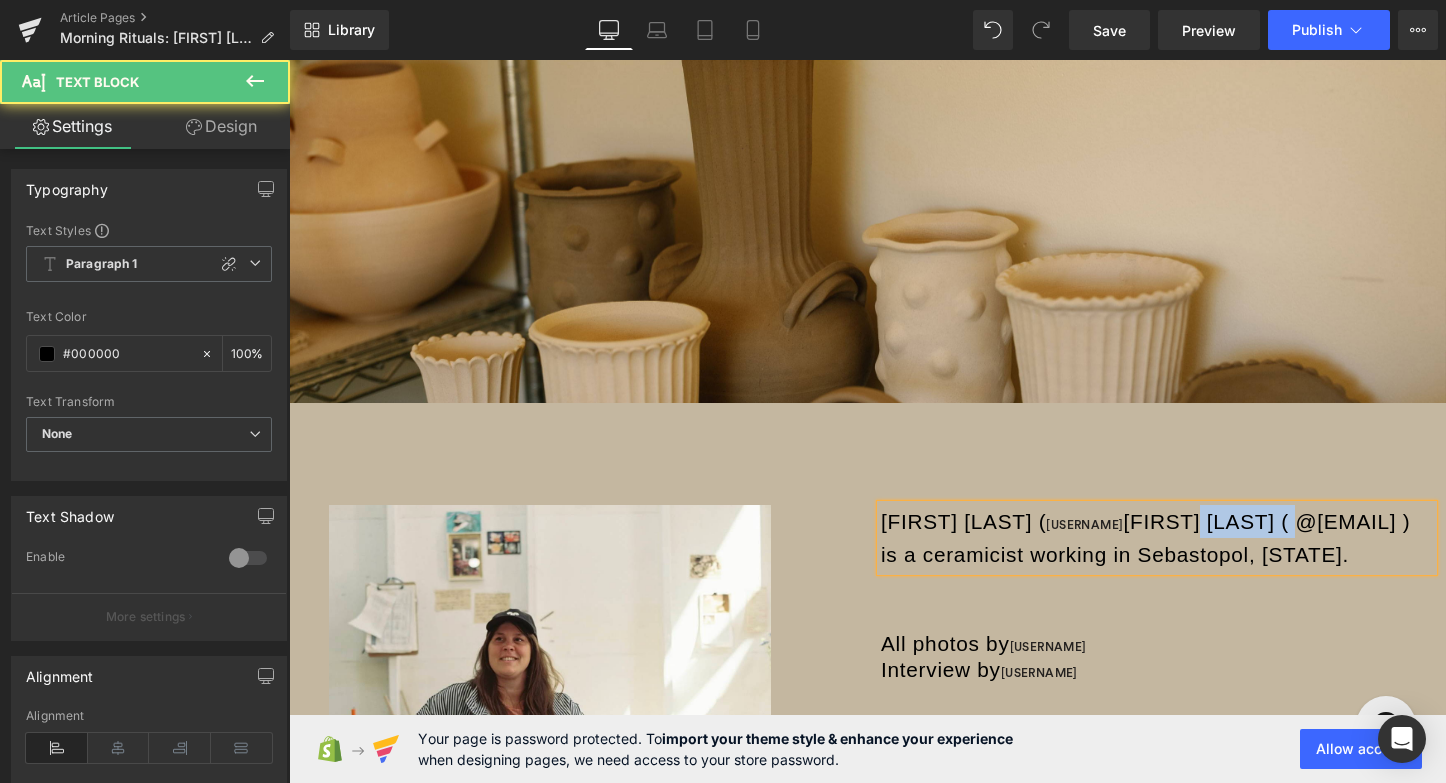 drag, startPoint x: 1245, startPoint y: 526, endPoint x: 1148, endPoint y: 524, distance: 97.020615 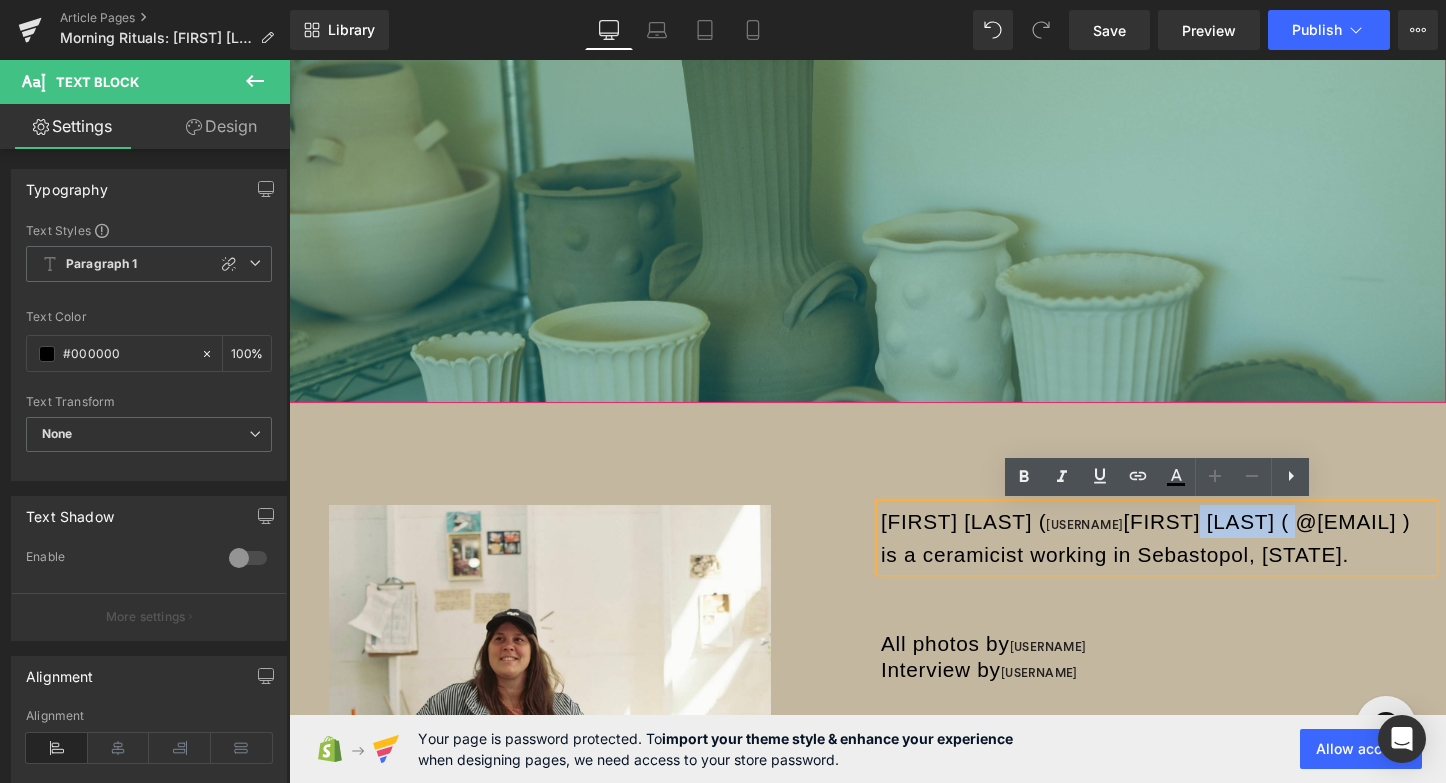 copy on "ceramicist" 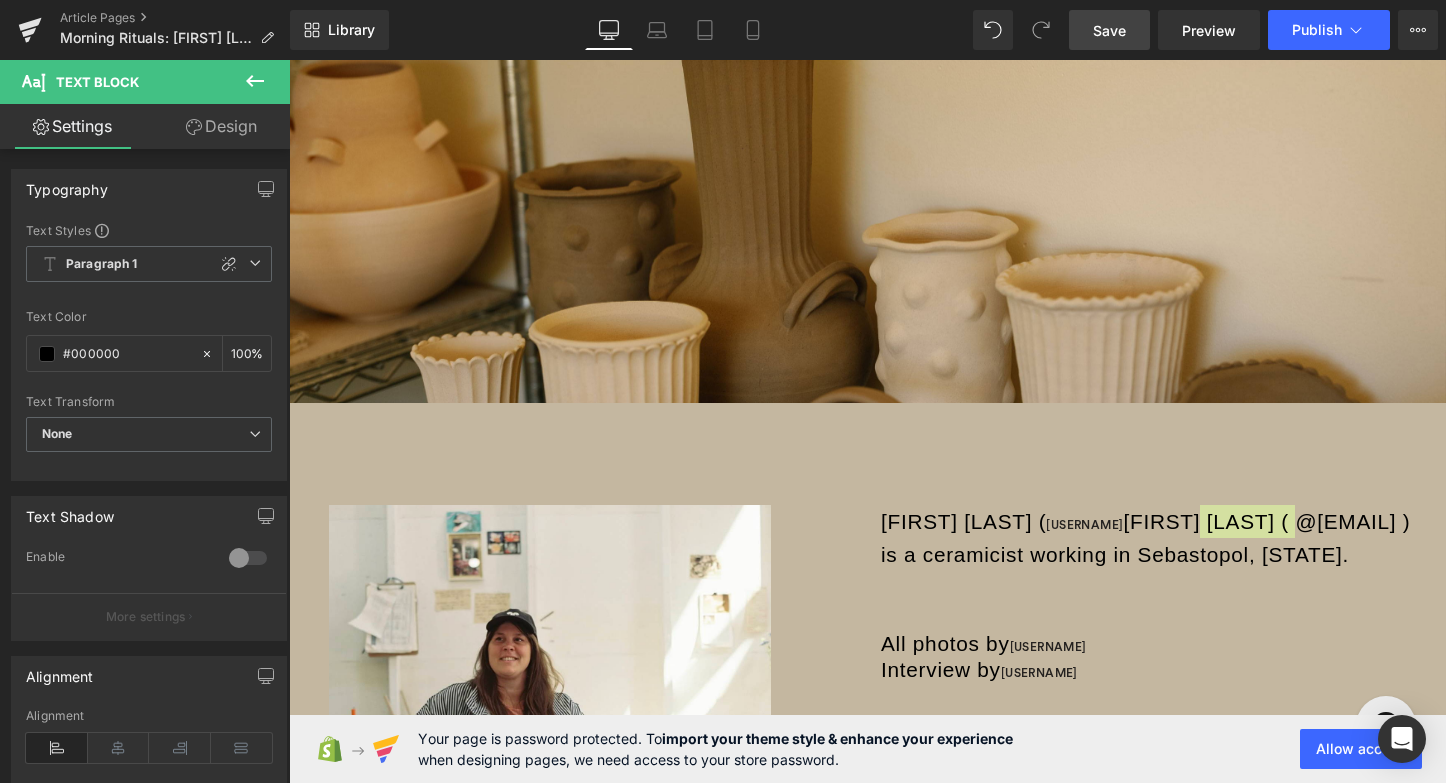 click on "Save" at bounding box center (1109, 30) 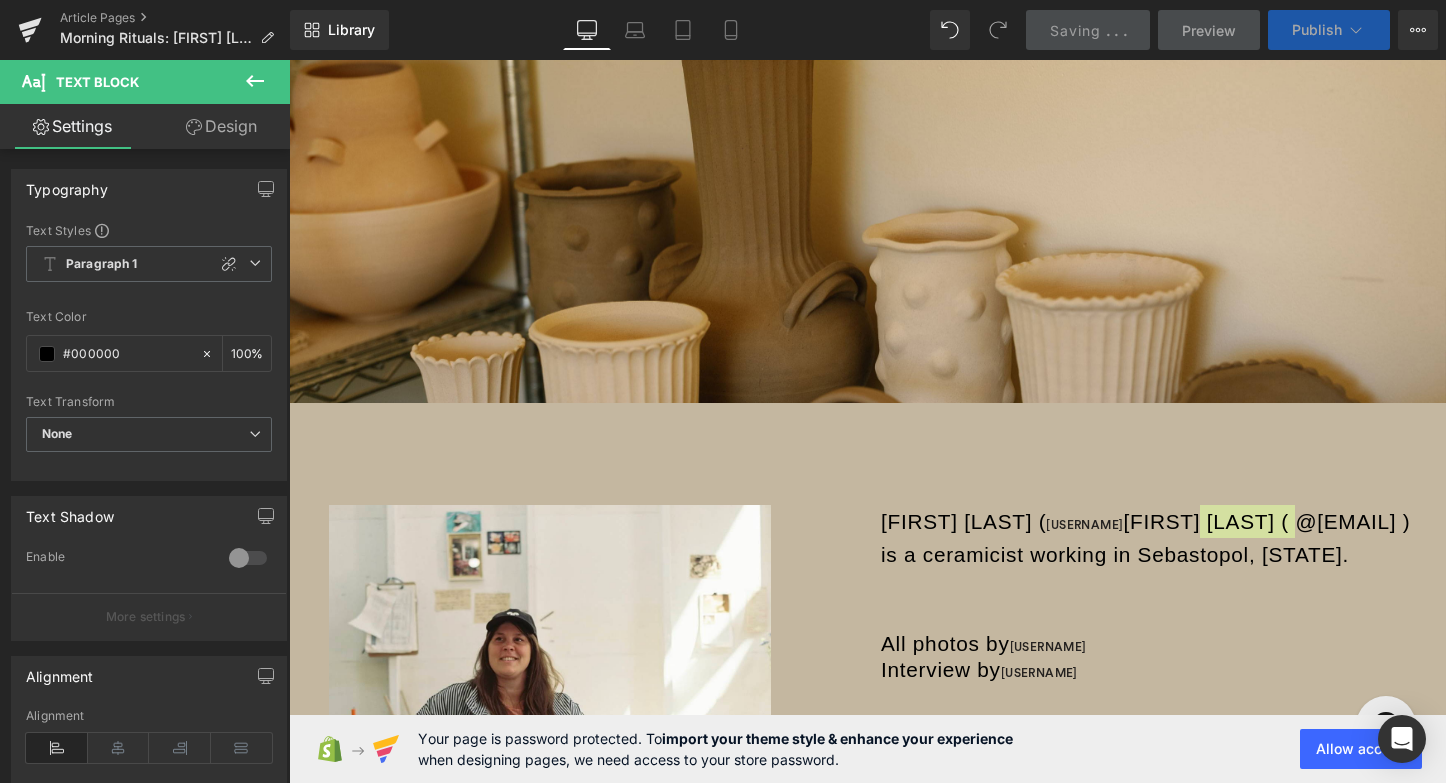 click on "Publish" at bounding box center (1317, 30) 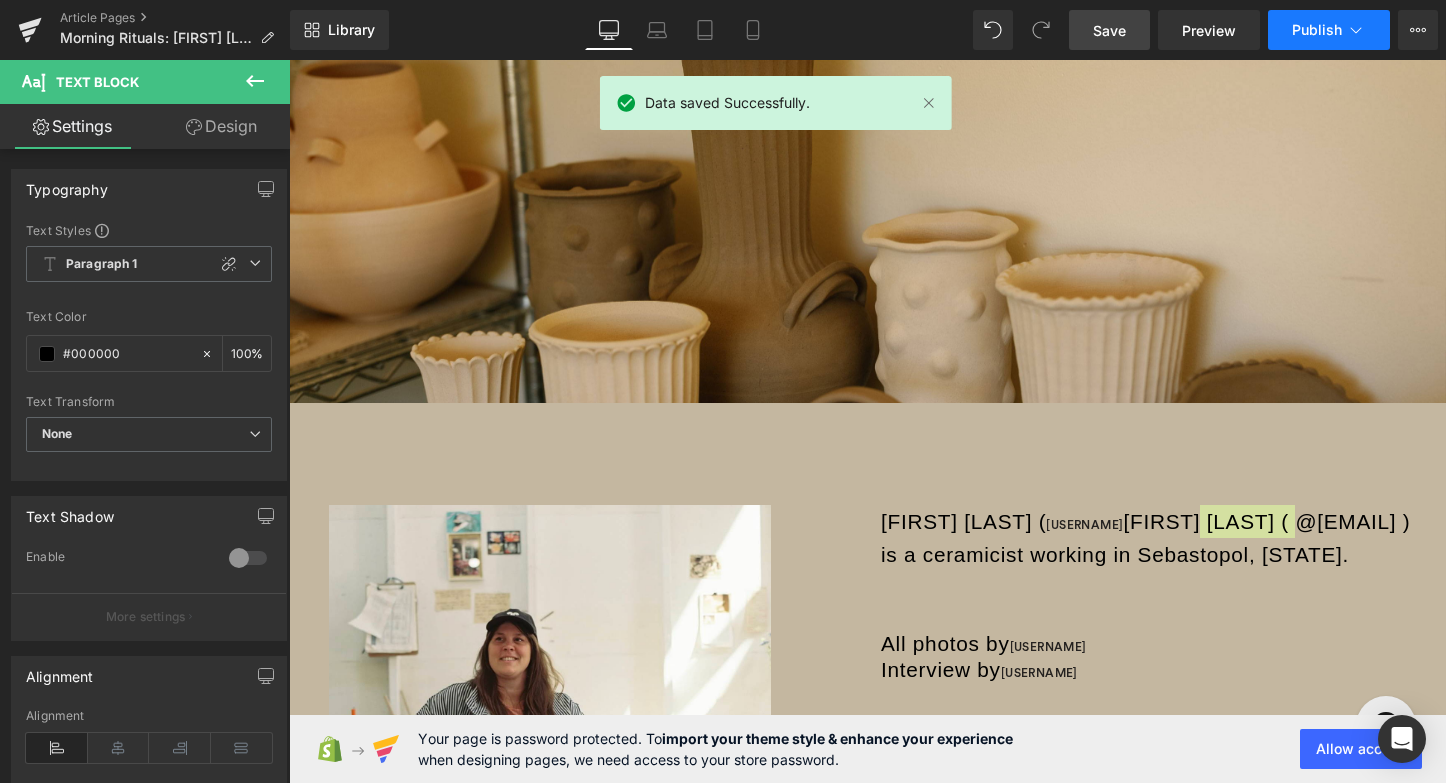 click on "Publish" at bounding box center [1317, 30] 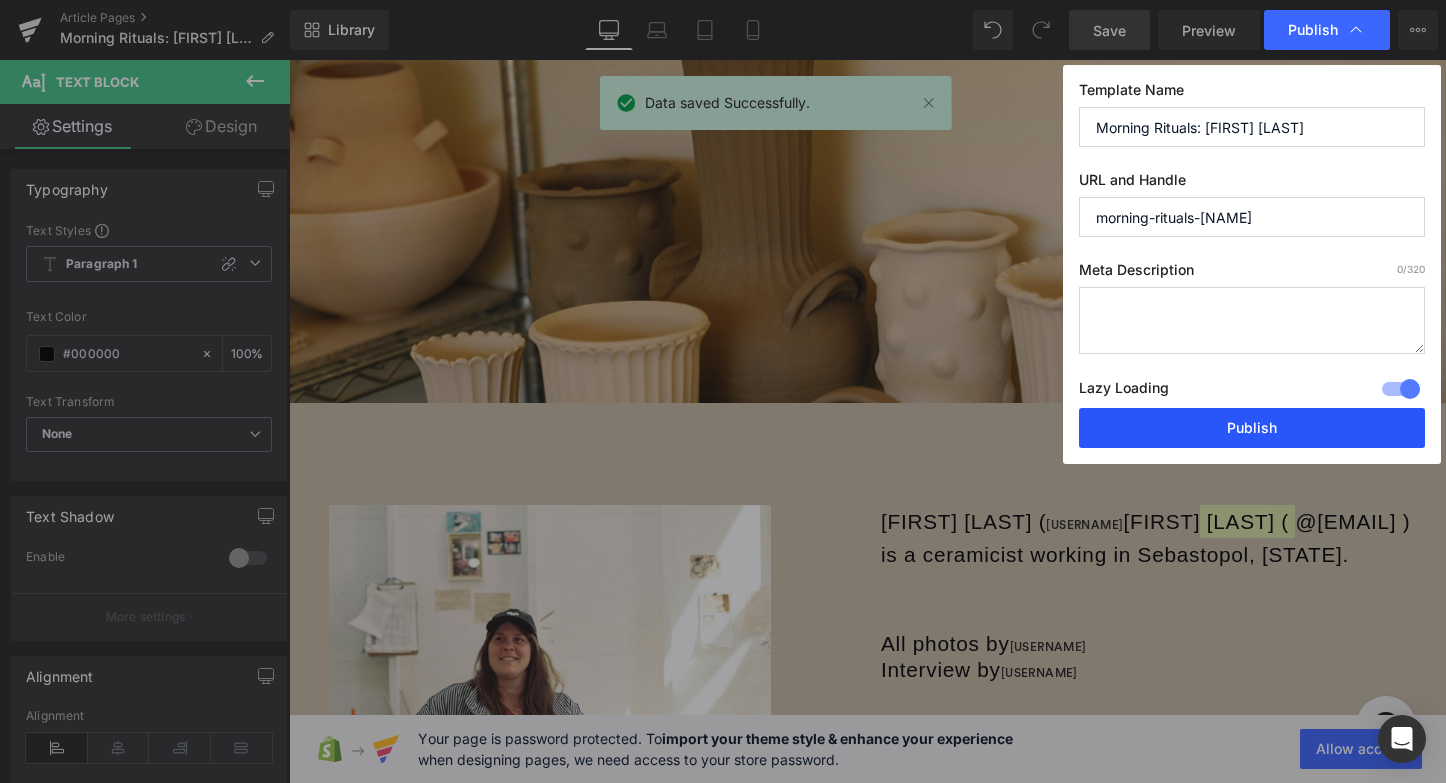 click on "Publish" at bounding box center [1252, 428] 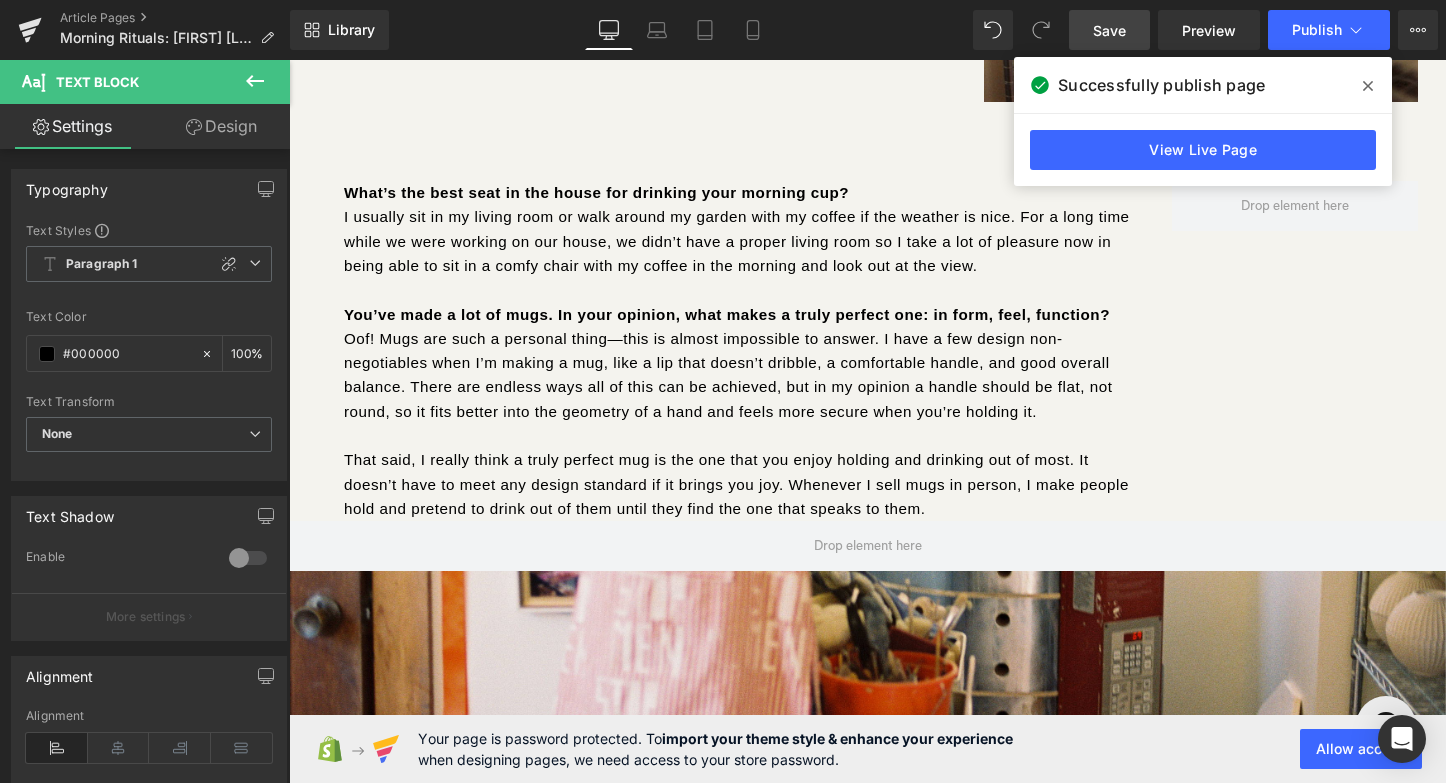 scroll, scrollTop: 4968, scrollLeft: 0, axis: vertical 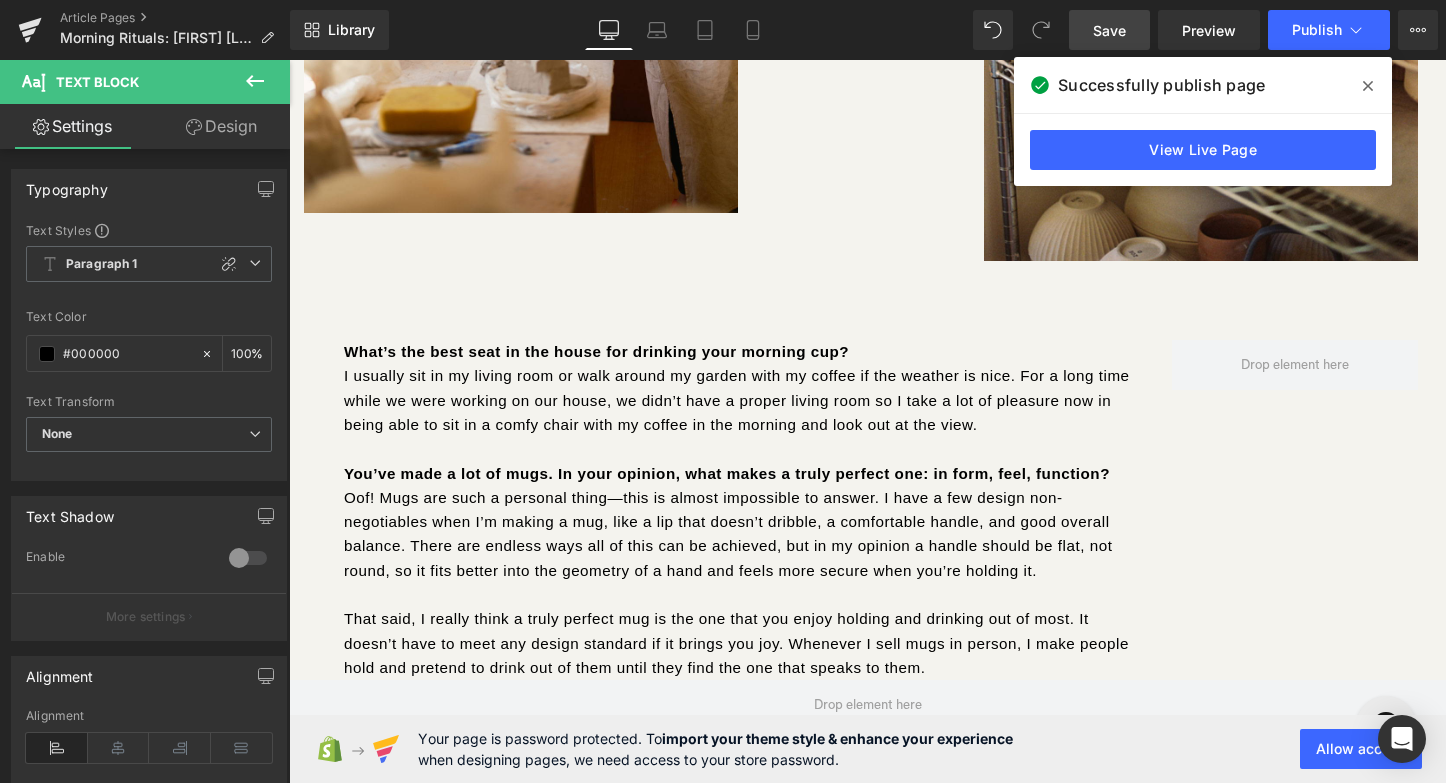 click at bounding box center [289, 60] 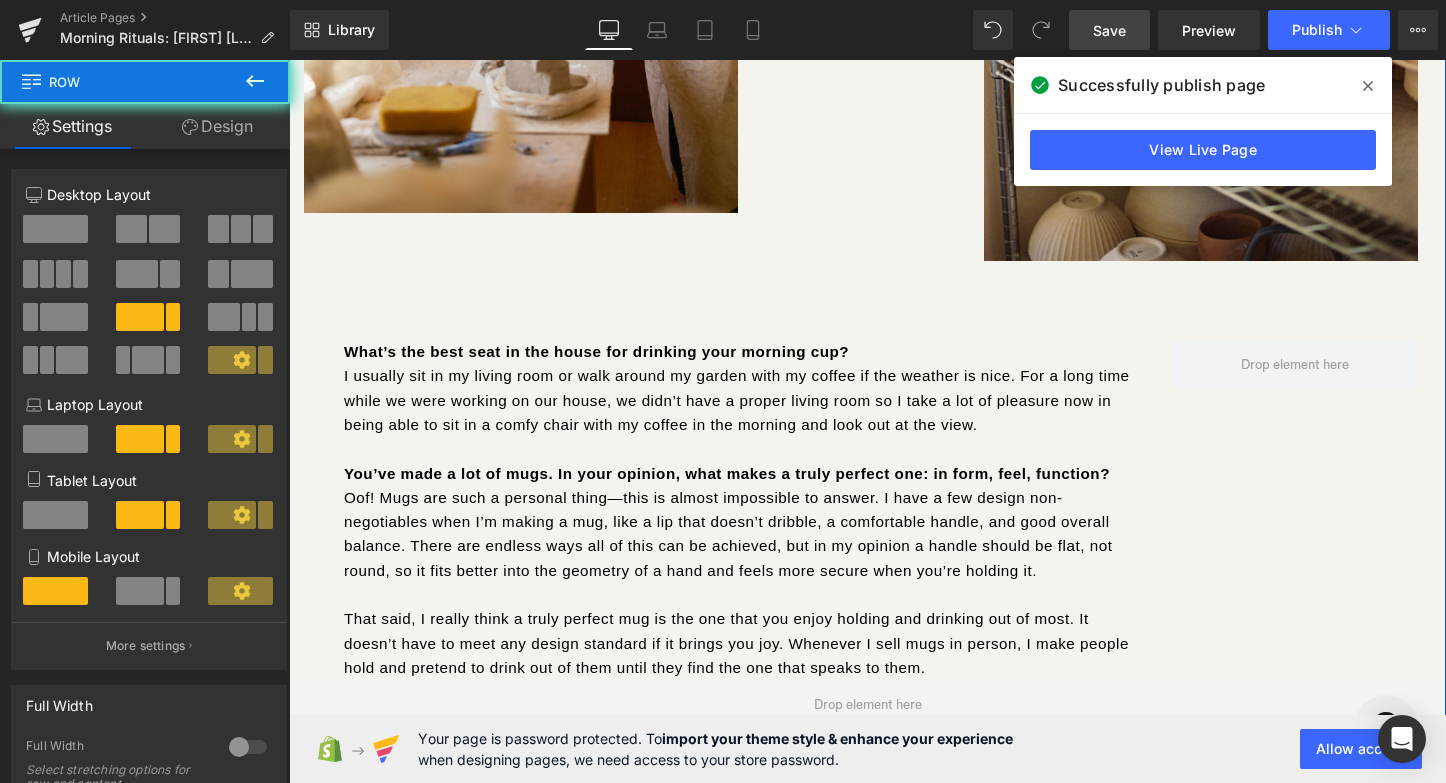 click on "What’s the best seat in the house for drinking your morning cup?  I usually sit in my living room or walk around my garden with my coffee if the weather is nice. For a long time while we were working on our house, we didn’t have a proper living room so I take a lot of pleasure now in being able to sit in a comfy chair with my coffee in the morning and look out at the view. You’ve made a lot of mugs. In your opinion, what makes a truly perfect one: in form, feel, function? Oof! Mugs are such a personal thing—this is almost impossible to answer. I have a few design non-negotiables when I’m making a mug, like a lip that doesn’t dribble, a comfortable handle, and good overall balance. There are endless ways all of this can be achieved, but in my opinion a handle should be flat, not round, so it fits better into the geometry of a hand and feels more secure when you’re holding it.  Text Block       Row" at bounding box center [867, 494] 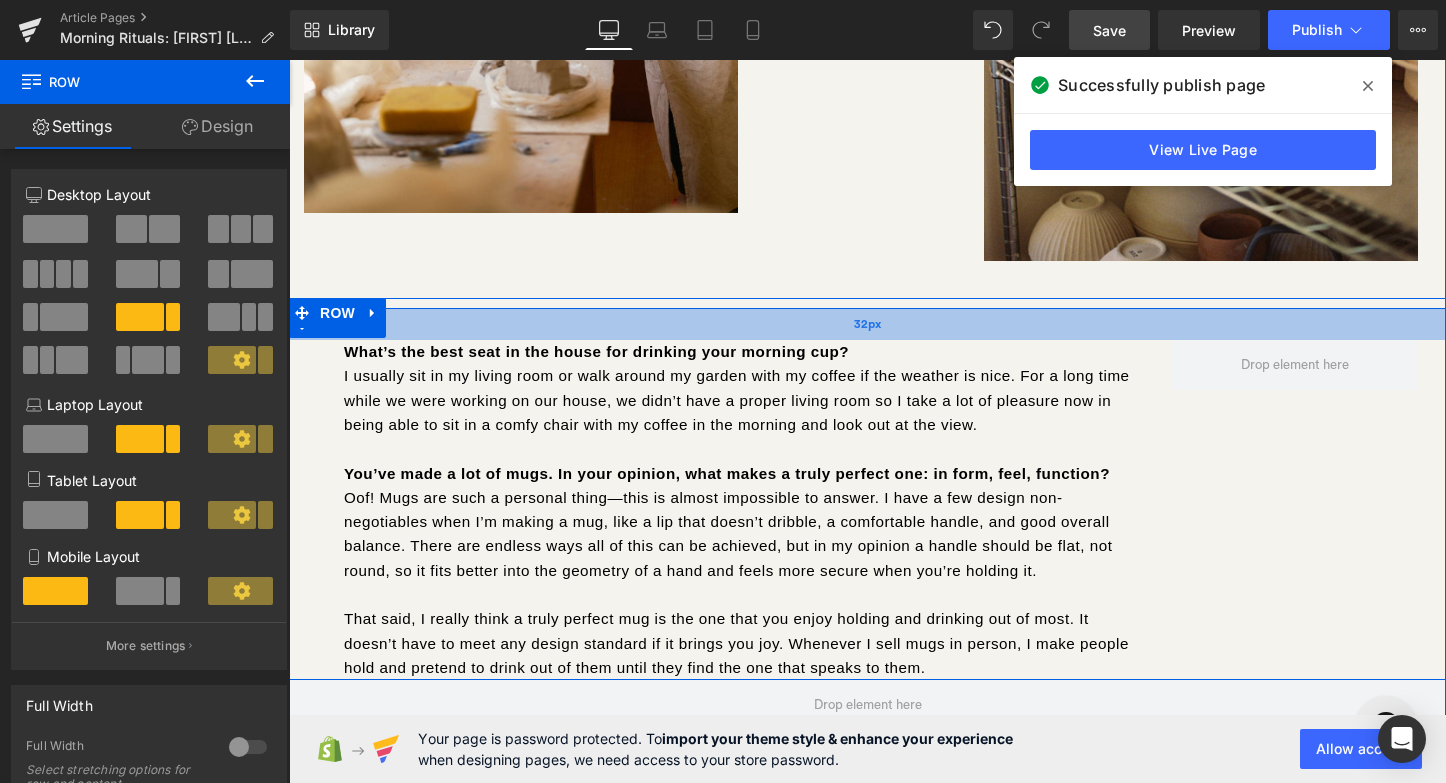 click on "32px" at bounding box center (867, 324) 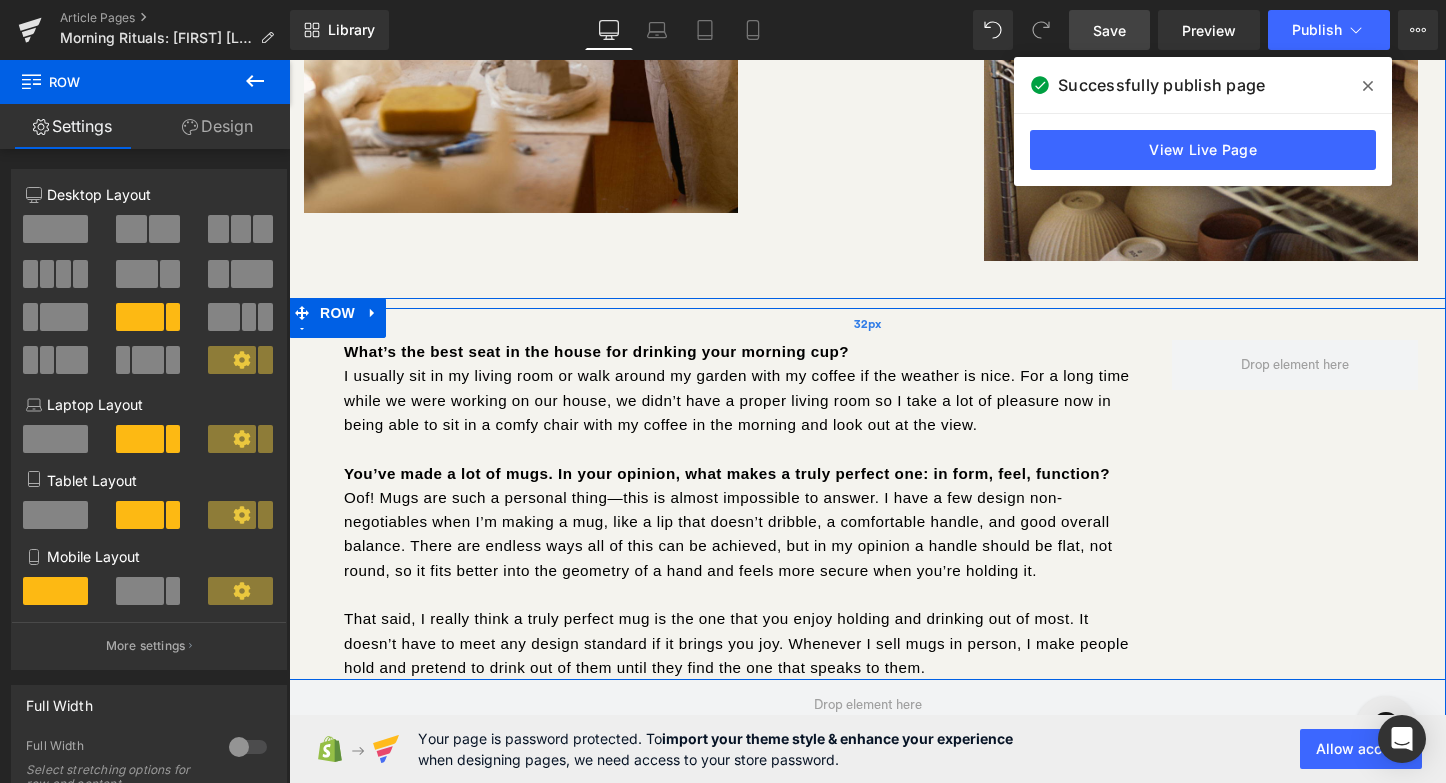 click on "32px" at bounding box center (867, 324) 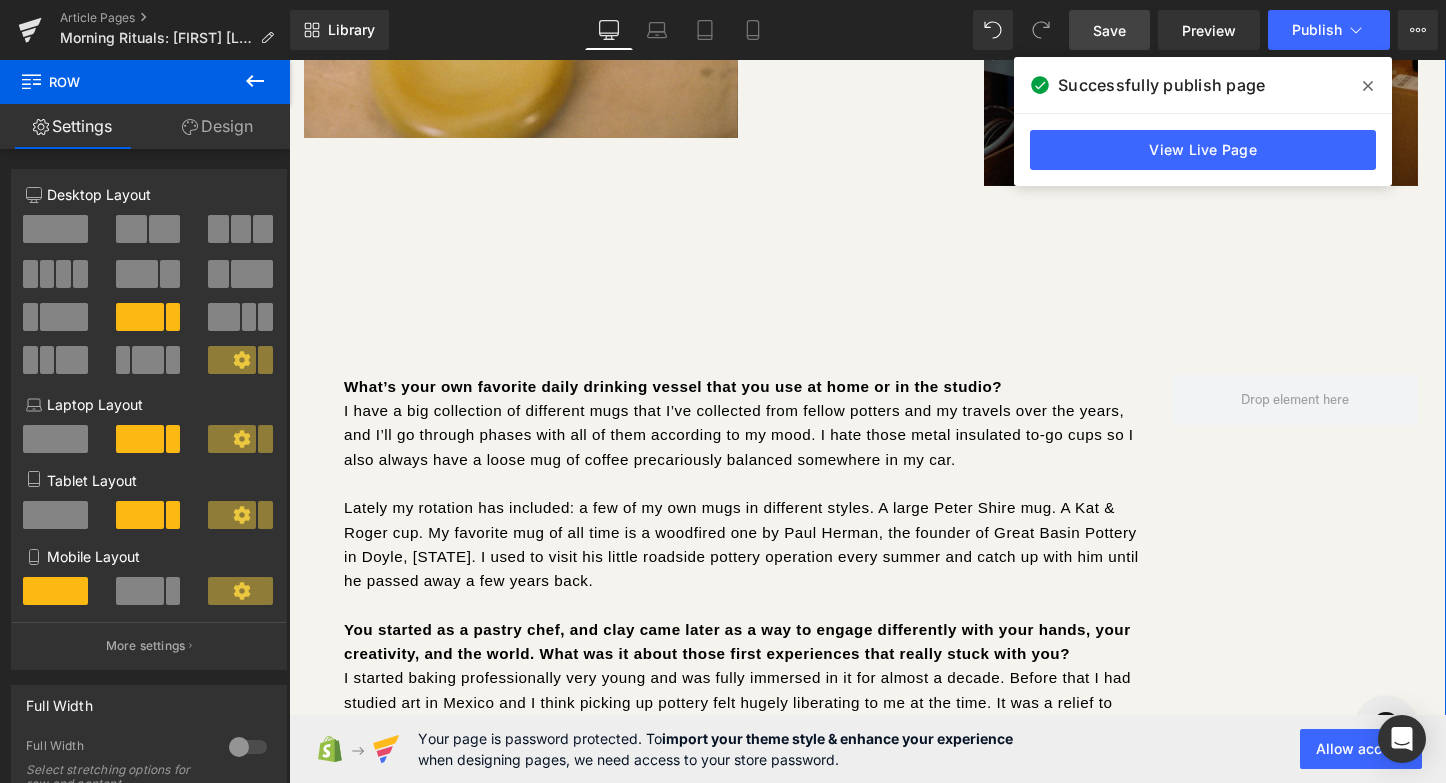 scroll, scrollTop: 7009, scrollLeft: 0, axis: vertical 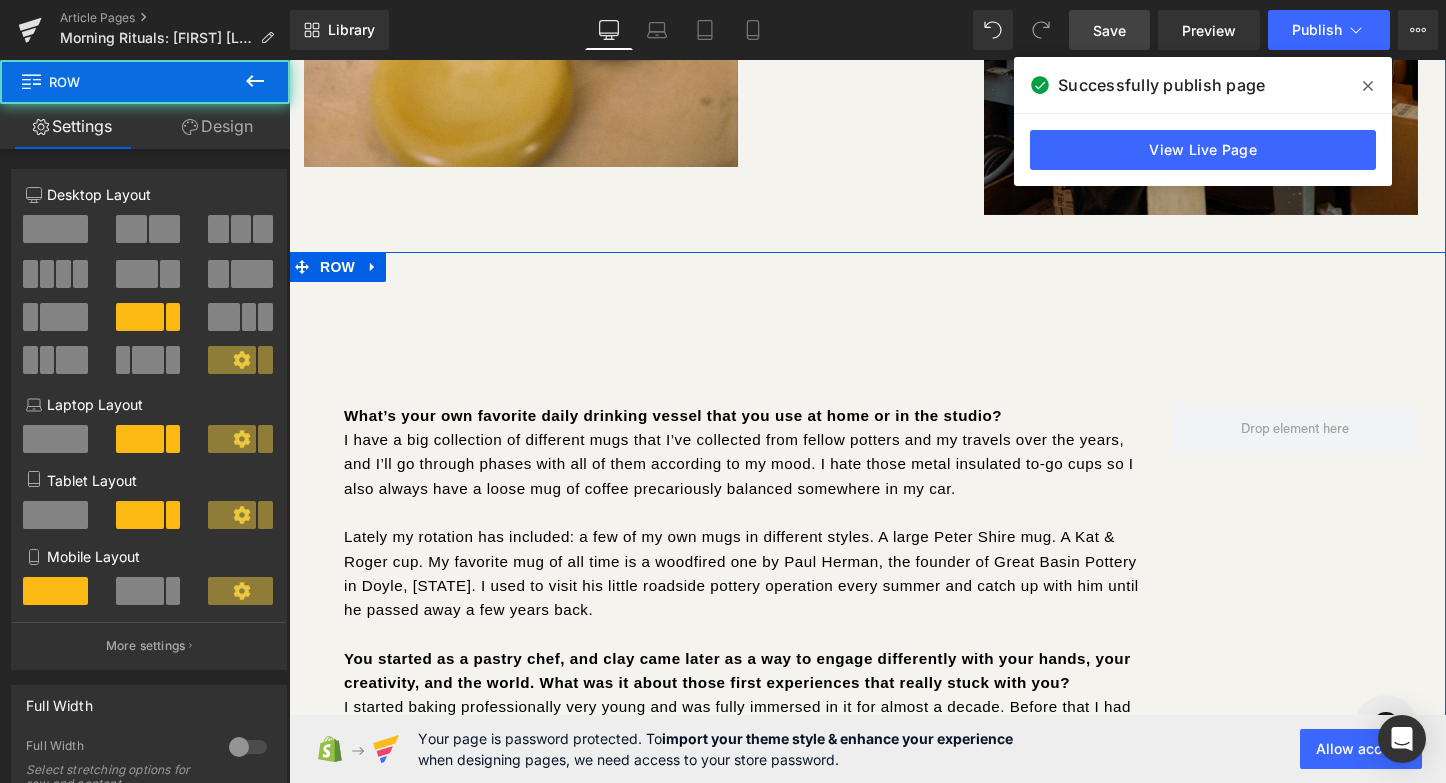 click on "What’s your own favorite daily drinking vessel that you use at home or in the studio?  I have a big collection of different mugs that I’ve collected from fellow potters and my travels over the years, and I’ll go through phases with all of them according to my mood. I hate those metal insulated to-go cups so I also always have a loose mug of coffee precariously balanced somewhere in my car.  Lately my rotation has included: a few of my own mugs in different styles. A large Peter Shire mug. A Kat & Roger cup. My favorite mug of all time is a woodfired one by Paul Herman, the founder of Great Basin Pottery in Doyle, [STATE]. I used to visit his little roadside pottery operation every summer and catch up with him until he passed away a few years back.  You started as a pastry chef, and clay came later as a way to engage differently with your hands, your creativity, and the world. What was it about those first experiences that really stuck with you?  Text Block     Row" at bounding box center [867, 577] 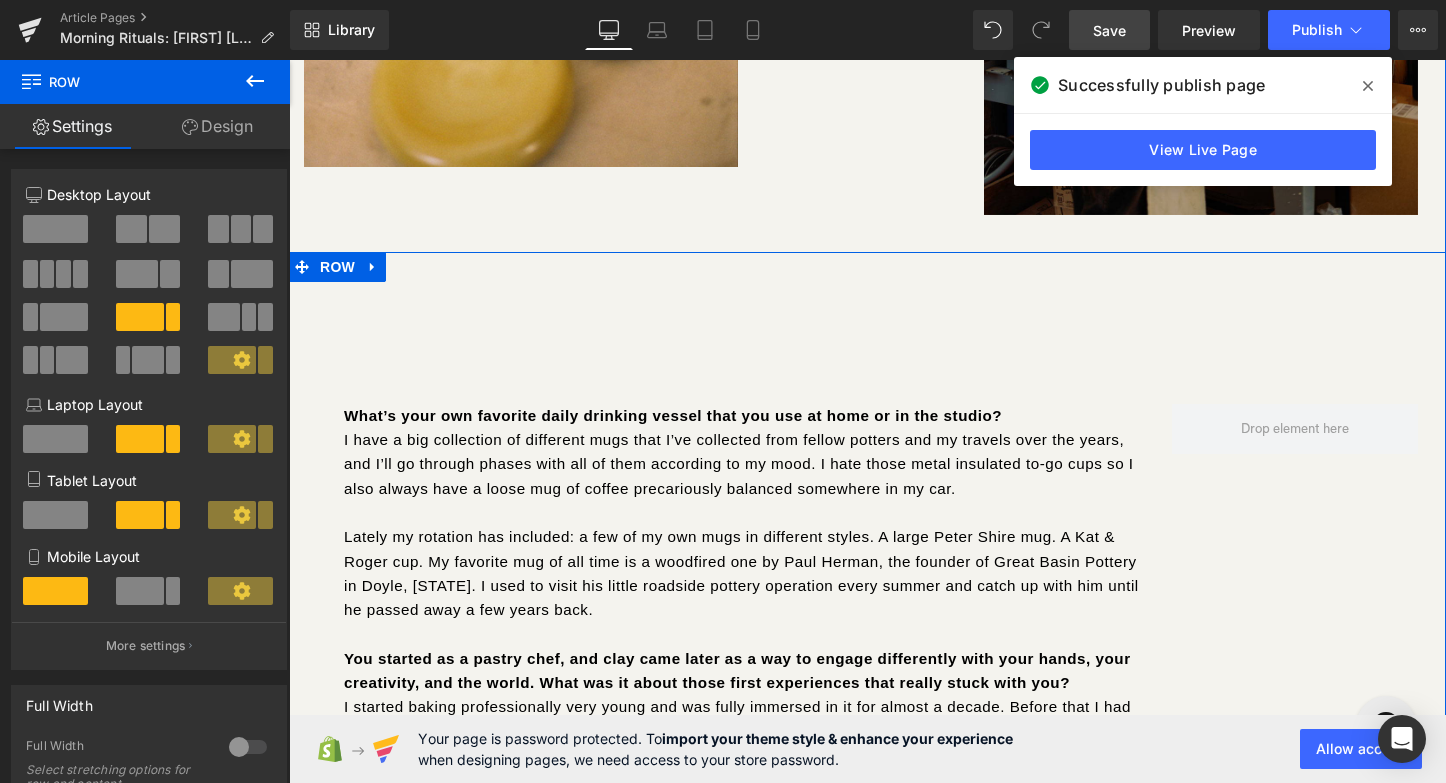 click on "What’s your own favorite daily drinking vessel that you use at home or in the studio?  I have a big collection of different mugs that I’ve collected from fellow potters and my travels over the years, and I’ll go through phases with all of them according to my mood. I hate those metal insulated to-go cups so I also always have a loose mug of coffee precariously balanced somewhere in my car.  Lately my rotation has included: a few of my own mugs in different styles. A large Peter Shire mug. A Kat & Roger cup. My favorite mug of all time is a woodfired one by Paul Herman, the founder of Great Basin Pottery in Doyle, [STATE]. I used to visit his little roadside pottery operation every summer and catch up with him until he passed away a few years back.  You started as a pastry chef, and clay came later as a way to engage differently with your hands, your creativity, and the world. What was it about those first experiences that really stuck with you?  Text Block     Row" at bounding box center (867, 577) 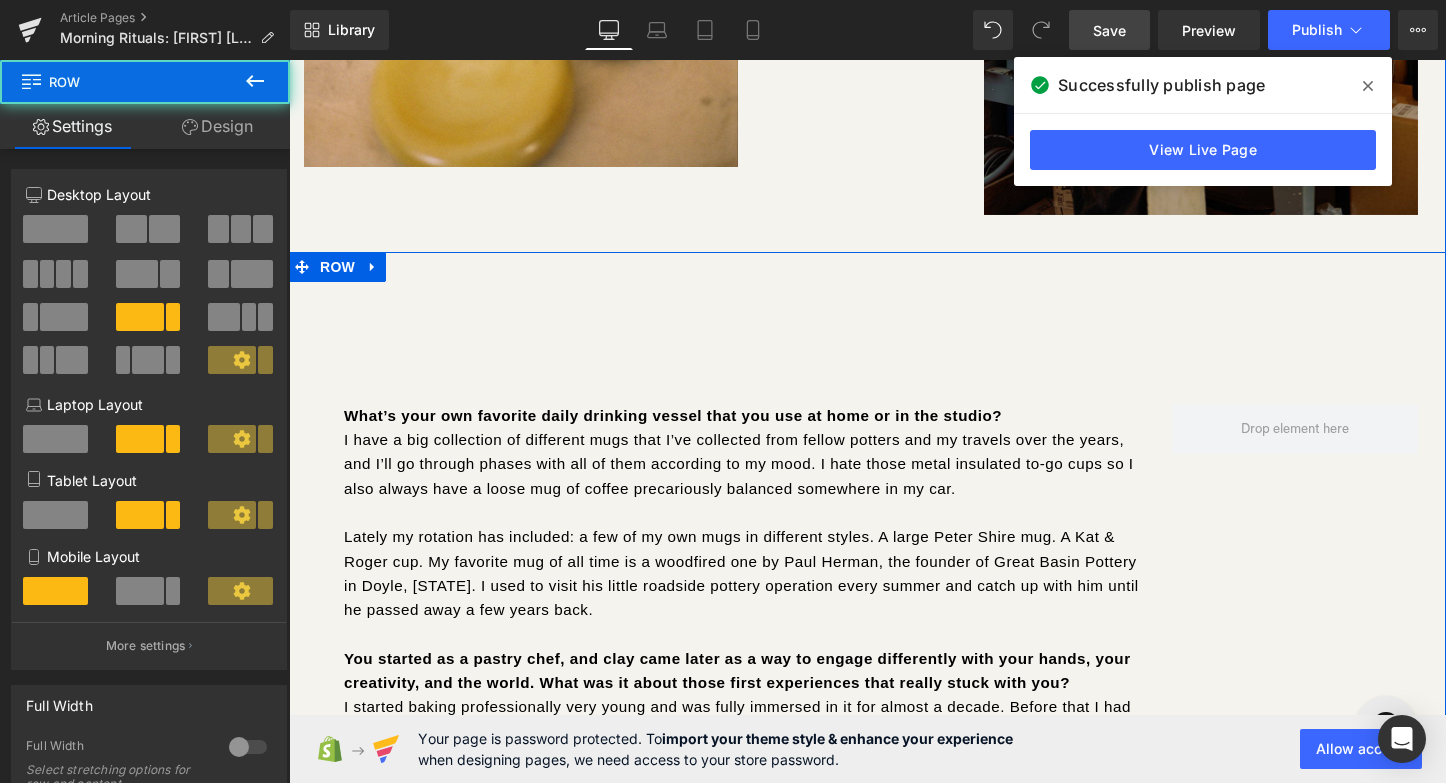 click on "What’s your own favorite daily drinking vessel that you use at home or in the studio?  I have a big collection of different mugs that I’ve collected from fellow potters and my travels over the years, and I’ll go through phases with all of them according to my mood. I hate those metal insulated to-go cups so I also always have a loose mug of coffee precariously balanced somewhere in my car.  Lately my rotation has included: a few of my own mugs in different styles. A large Peter Shire mug. A Kat & Roger cup. My favorite mug of all time is a woodfired one by Paul Herman, the founder of Great Basin Pottery in Doyle, [STATE]. I used to visit his little roadside pottery operation every summer and catch up with him until he passed away a few years back.  You started as a pastry chef, and clay came later as a way to engage differently with your hands, your creativity, and the world. What was it about those first experiences that really stuck with you?  Text Block     Row" at bounding box center [867, 577] 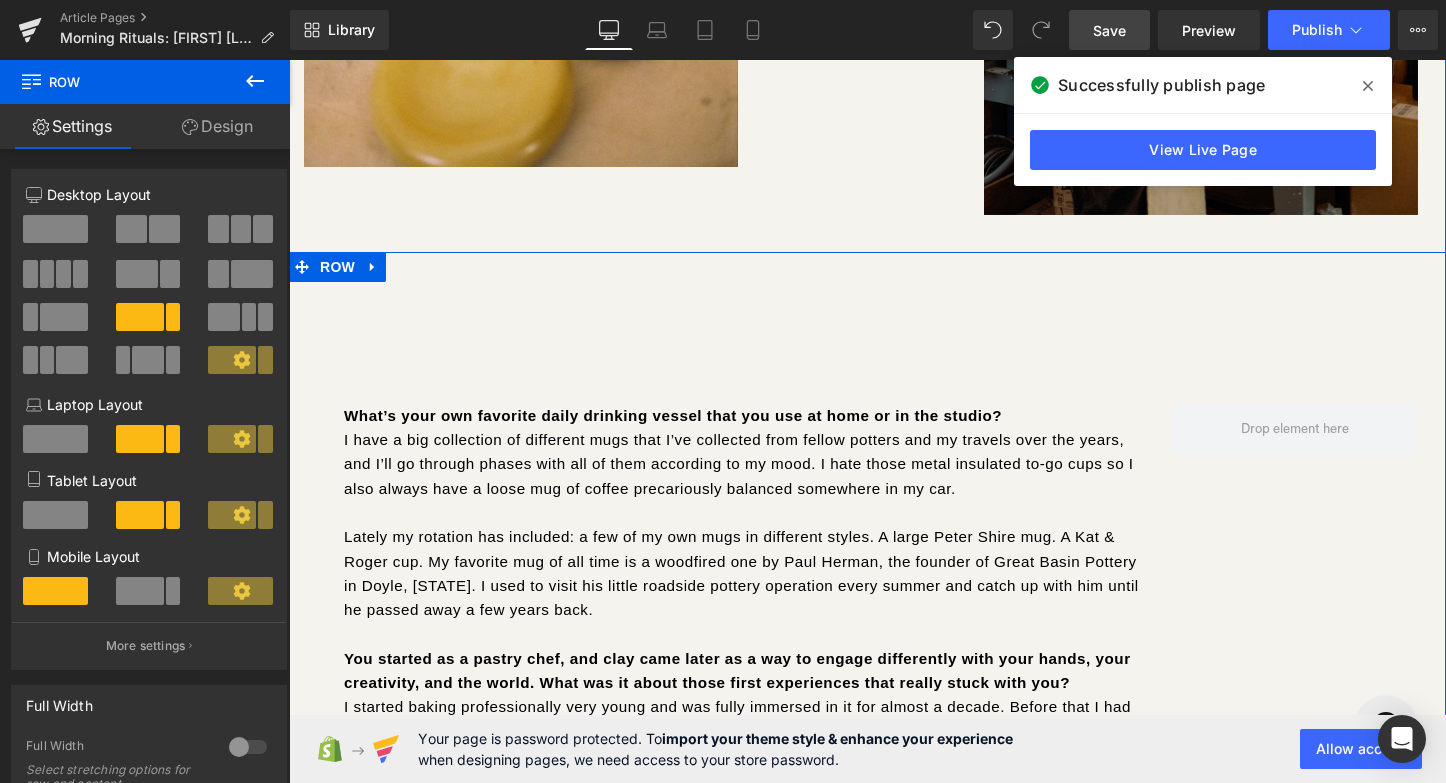 click on "What’s your own favorite daily drinking vessel that you use at home or in the studio?  I have a big collection of different mugs that I’ve collected from fellow potters and my travels over the years, and I’ll go through phases with all of them according to my mood. I hate those metal insulated to-go cups so I also always have a loose mug of coffee precariously balanced somewhere in my car.  Lately my rotation has included: a few of my own mugs in different styles. A large Peter Shire mug. A Kat & Roger cup. My favorite mug of all time is a woodfired one by Paul Herman, the founder of Great Basin Pottery in Doyle, [STATE]. I used to visit his little roadside pottery operation every summer and catch up with him until he passed away a few years back.  You started as a pastry chef, and clay came later as a way to engage differently with your hands, your creativity, and the world. What was it about those first experiences that really stuck with you?  Text Block     Row" at bounding box center (867, 577) 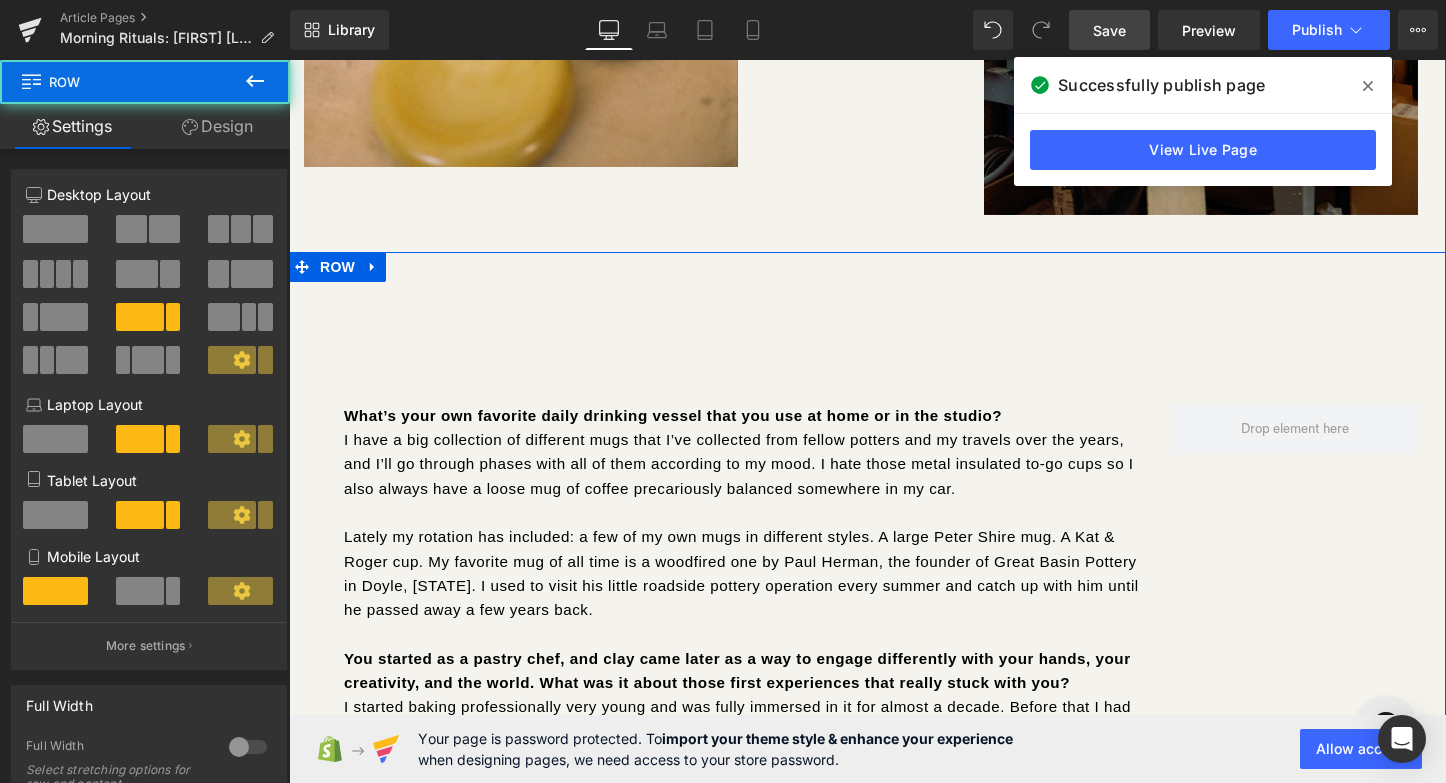 click on "What’s your own favorite daily drinking vessel that you use at home or in the studio?  I have a big collection of different mugs that I’ve collected from fellow potters and my travels over the years, and I’ll go through phases with all of them according to my mood. I hate those metal insulated to-go cups so I also always have a loose mug of coffee precariously balanced somewhere in my car.  Lately my rotation has included: a few of my own mugs in different styles. A large Peter Shire mug. A Kat & Roger cup. My favorite mug of all time is a woodfired one by Paul Herman, the founder of Great Basin Pottery in Doyle, [STATE]. I used to visit his little roadside pottery operation every summer and catch up with him until he passed away a few years back.  You started as a pastry chef, and clay came later as a way to engage differently with your hands, your creativity, and the world. What was it about those first experiences that really stuck with you?  Text Block     Row" at bounding box center [867, 577] 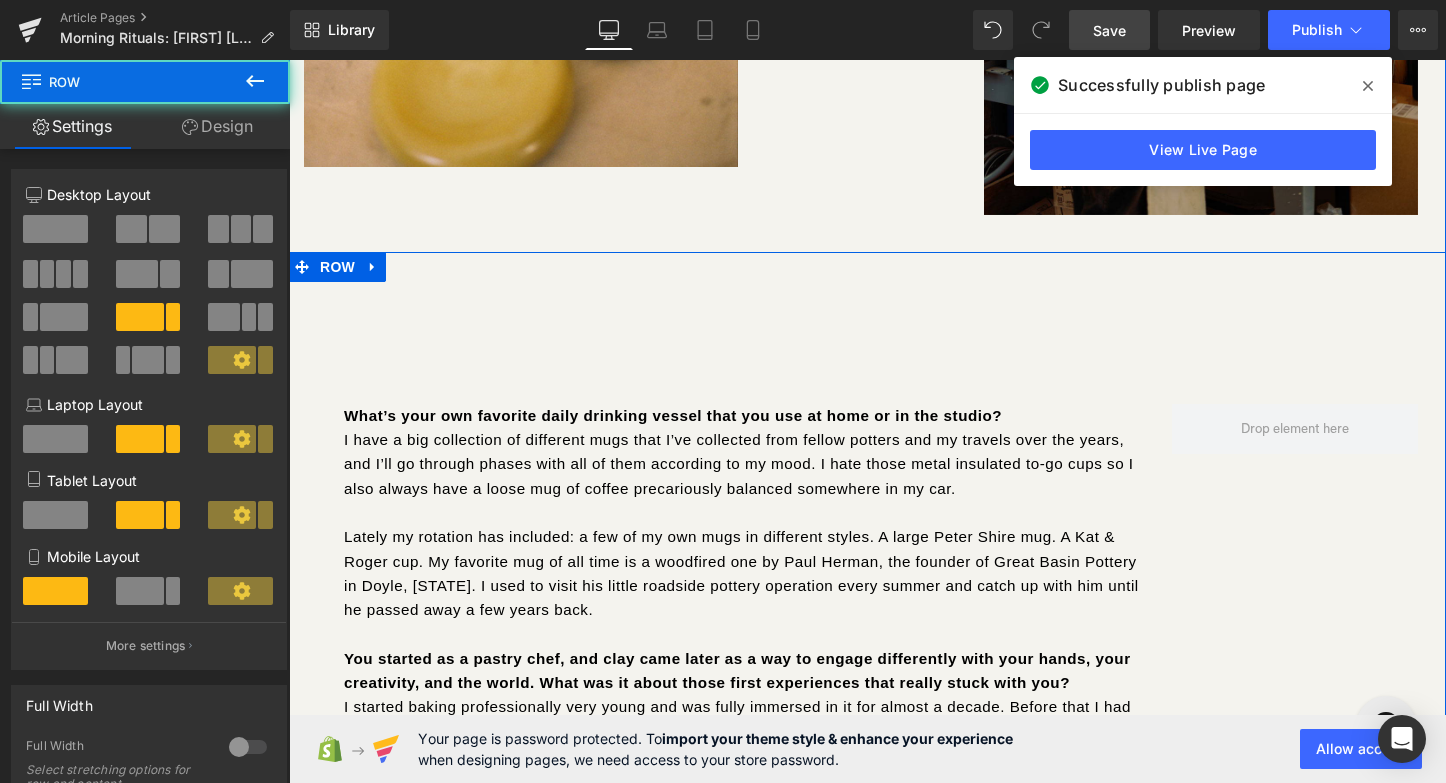 click on "What’s your own favorite daily drinking vessel that you use at home or in the studio?  I have a big collection of different mugs that I’ve collected from fellow potters and my travels over the years, and I’ll go through phases with all of them according to my mood. I hate those metal insulated to-go cups so I also always have a loose mug of coffee precariously balanced somewhere in my car.  Lately my rotation has included: a few of my own mugs in different styles. A large Peter Shire mug. A Kat & Roger cup. My favorite mug of all time is a woodfired one by Paul Herman, the founder of Great Basin Pottery in Doyle, [STATE]. I used to visit his little roadside pottery operation every summer and catch up with him until he passed away a few years back.  You started as a pastry chef, and clay came later as a way to engage differently with your hands, your creativity, and the world. What was it about those first experiences that really stuck with you?  Text Block     Row" at bounding box center (867, 577) 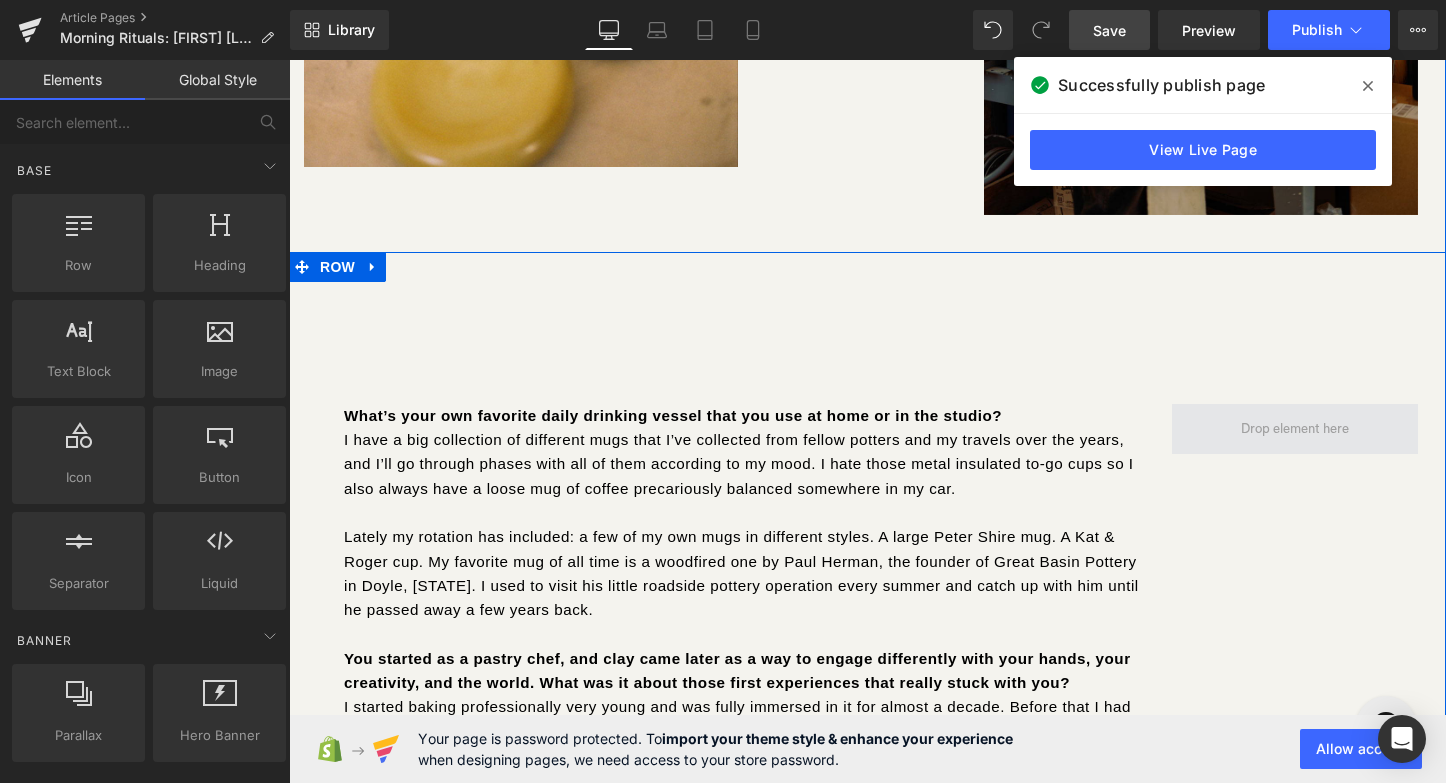 click at bounding box center [1295, 429] 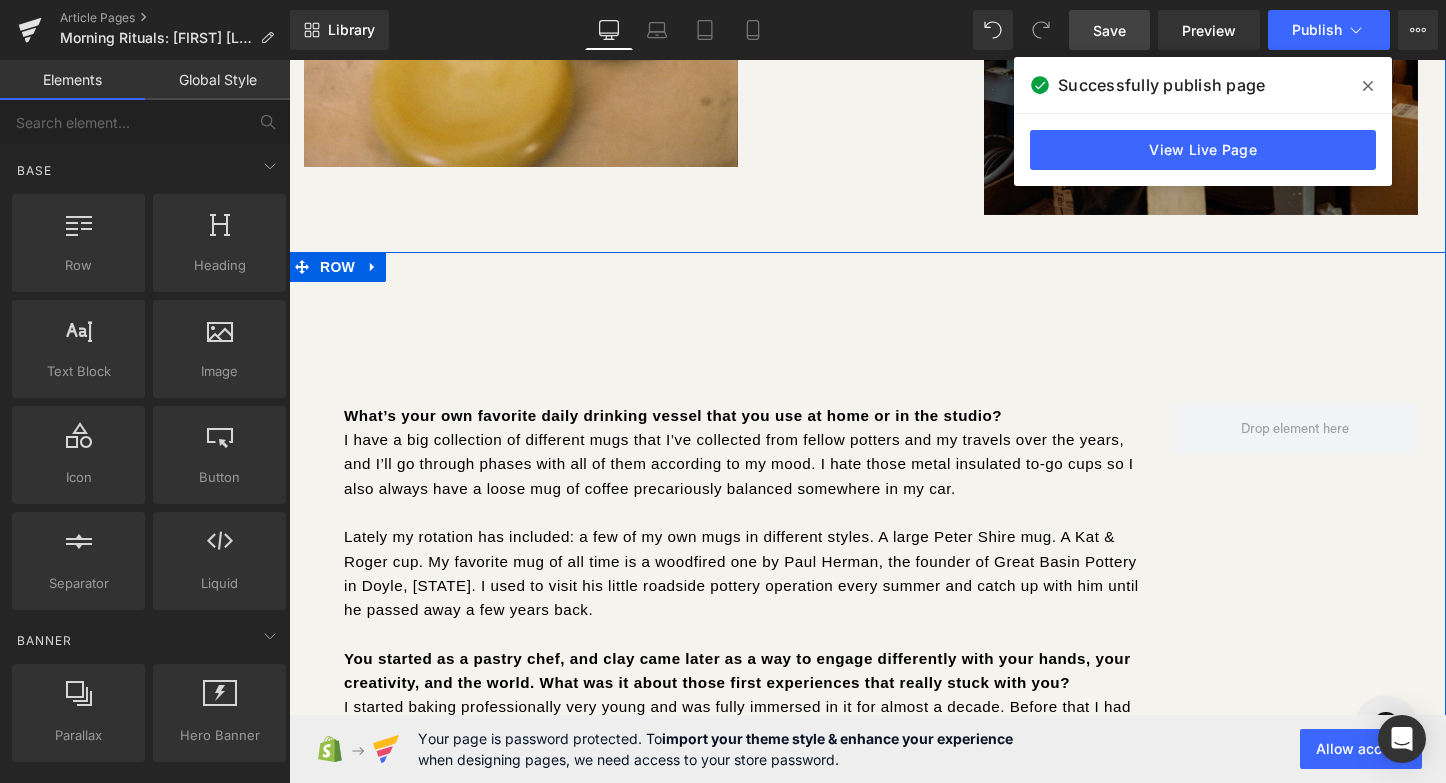 click on "What’s your own favorite daily drinking vessel that you use at home or in the studio?  I have a big collection of different mugs that I’ve collected from fellow potters and my travels over the years, and I’ll go through phases with all of them according to my mood. I hate those metal insulated to-go cups so I also always have a loose mug of coffee precariously balanced somewhere in my car.  Lately my rotation has included: a few of my own mugs in different styles. A large Peter Shire mug. A Kat & Roger cup. My favorite mug of all time is a woodfired one by Paul Herman, the founder of Great Basin Pottery in Doyle, [STATE]. I used to visit his little roadside pottery operation every summer and catch up with him until he passed away a few years back.  You started as a pastry chef, and clay came later as a way to engage differently with your hands, your creativity, and the world. What was it about those first experiences that really stuck with you?  Text Block     Row" at bounding box center [867, 577] 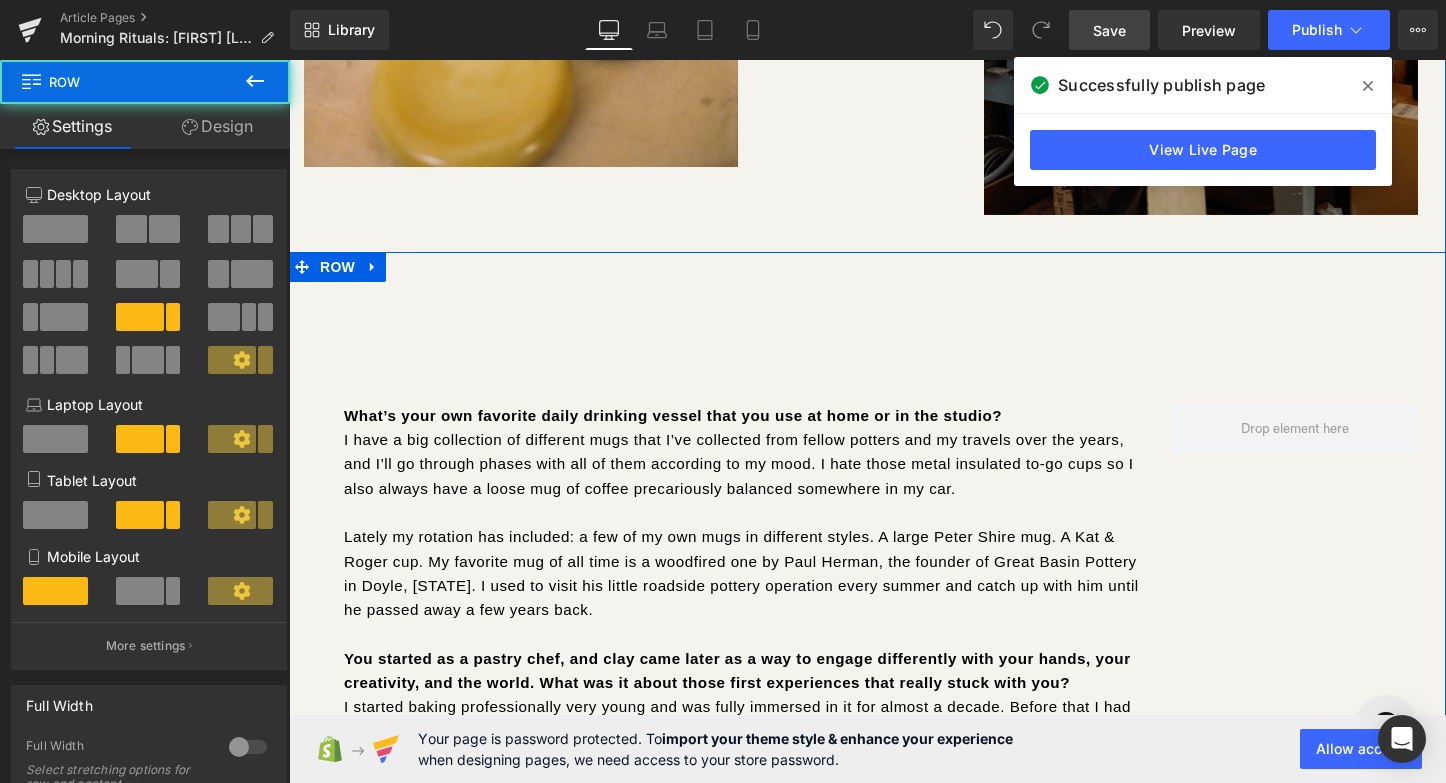 click on "What’s your own favorite daily drinking vessel that you use at home or in the studio?  I have a big collection of different mugs that I’ve collected from fellow potters and my travels over the years, and I’ll go through phases with all of them according to my mood. I hate those metal insulated to-go cups so I also always have a loose mug of coffee precariously balanced somewhere in my car.  Lately my rotation has included: a few of my own mugs in different styles. A large Peter Shire mug. A Kat & Roger cup. My favorite mug of all time is a woodfired one by Paul Herman, the founder of Great Basin Pottery in Doyle, [STATE]. I used to visit his little roadside pottery operation every summer and catch up with him until he passed away a few years back.  You started as a pastry chef, and clay came later as a way to engage differently with your hands, your creativity, and the world. What was it about those first experiences that really stuck with you?  Text Block     Row" at bounding box center (743, 610) 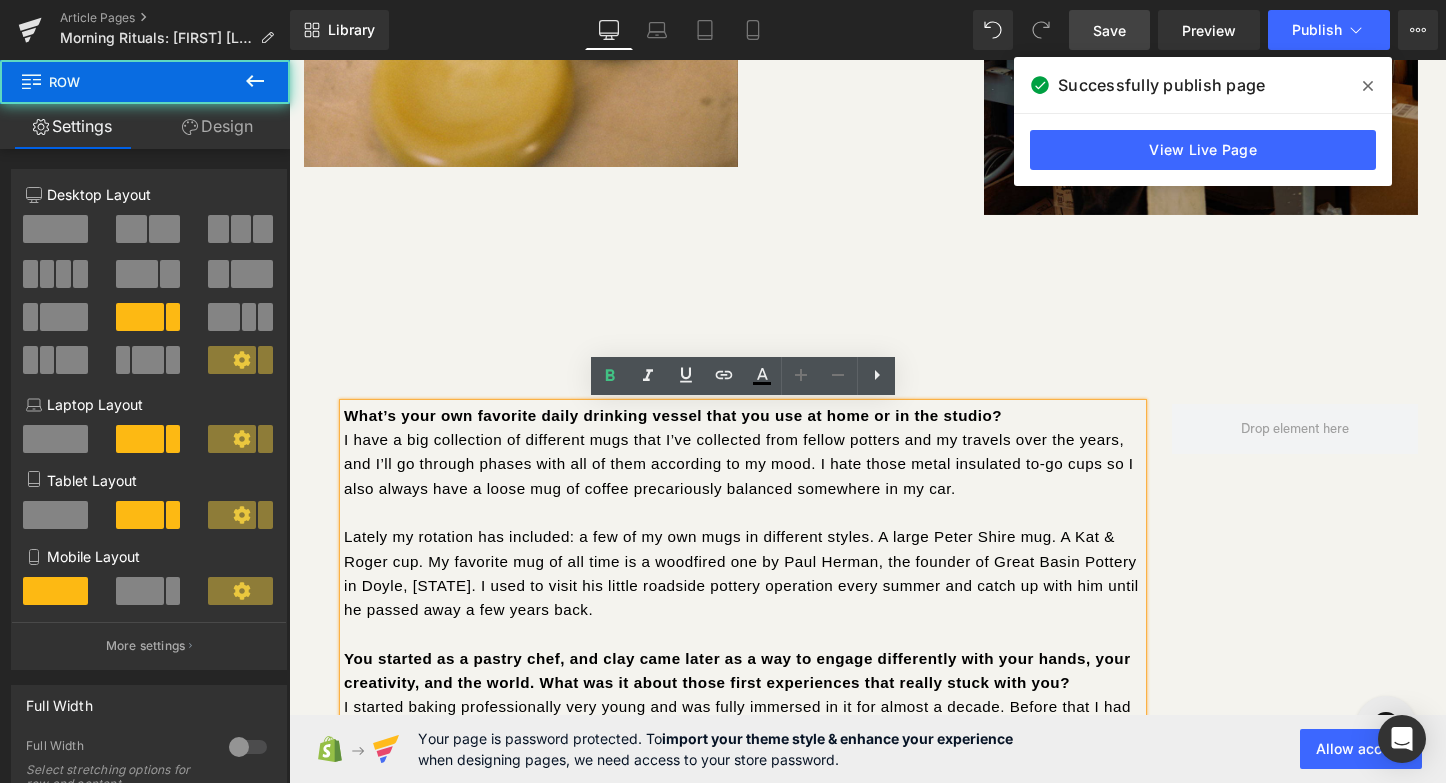 click on "What’s your own favorite daily drinking vessel that you use at home or in the studio?  I have a big collection of different mugs that I’ve collected from fellow potters and my travels over the years, and I’ll go through phases with all of them according to my mood. I hate those metal insulated to-go cups so I also always have a loose mug of coffee precariously balanced somewhere in my car.  Lately my rotation has included: a few of my own mugs in different styles. A large Peter Shire mug. A Kat & Roger cup. My favorite mug of all time is a woodfired one by Paul Herman, the founder of Great Basin Pottery in Doyle, [STATE]. I used to visit his little roadside pottery operation every summer and catch up with him until he passed away a few years back.  You started as a pastry chef, and clay came later as a way to engage differently with your hands, your creativity, and the world. What was it about those first experiences that really stuck with you?  Text Block     Row" at bounding box center (867, 577) 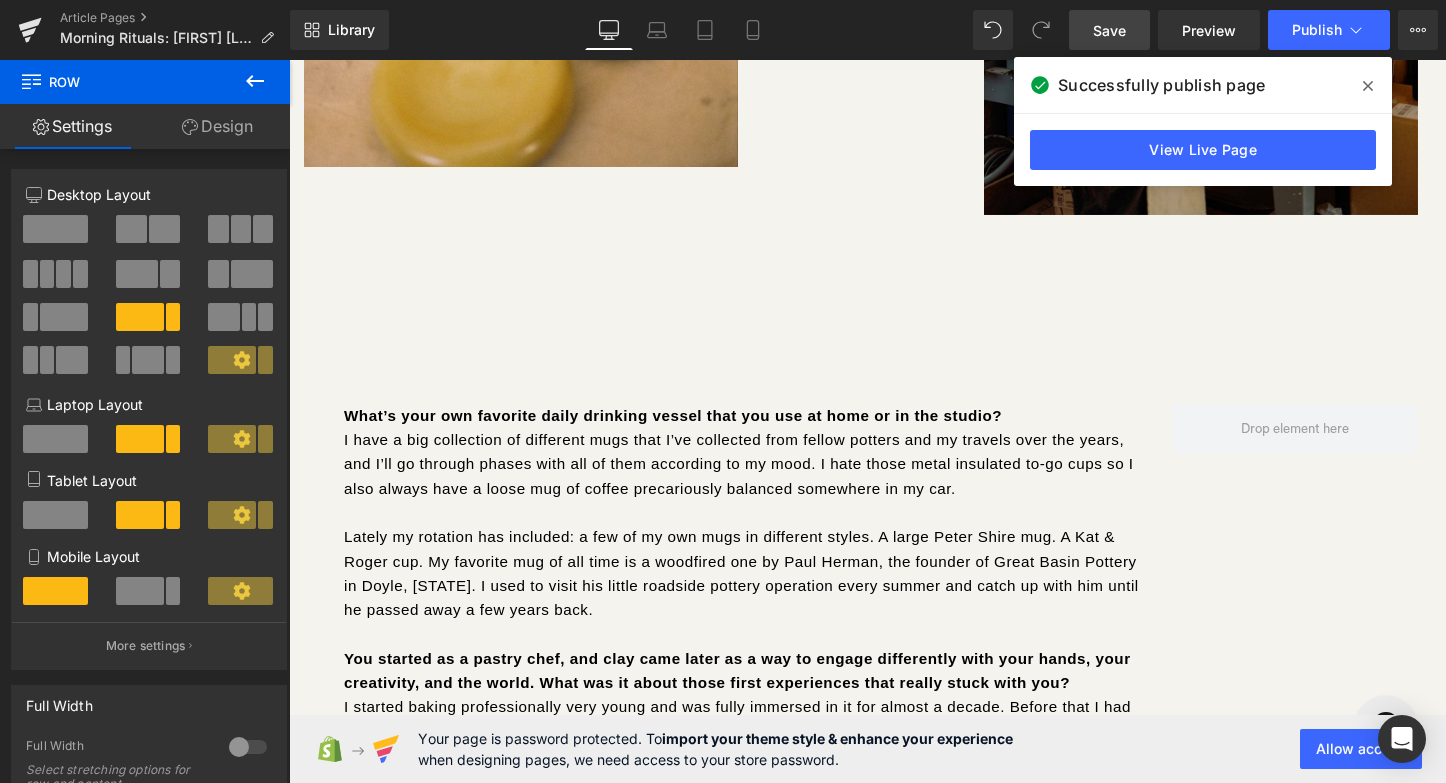 click on "What’s your own favorite daily drinking vessel that you use at home or in the studio?  I have a big collection of different mugs that I’ve collected from fellow potters and my travels over the years, and I’ll go through phases with all of them according to my mood. I hate those metal insulated to-go cups so I also always have a loose mug of coffee precariously balanced somewhere in my car.  Lately my rotation has included: a few of my own mugs in different styles. A large Peter Shire mug. A Kat & Roger cup. My favorite mug of all time is a woodfired one by Paul Herman, the founder of Great Basin Pottery in Doyle, [STATE]. I used to visit his little roadside pottery operation every summer and catch up with him until he passed away a few years back.  You started as a pastry chef, and clay came later as a way to engage differently with your hands, your creativity, and the world. What was it about those first experiences that really stuck with you?  Text Block     Row" at bounding box center [867, 577] 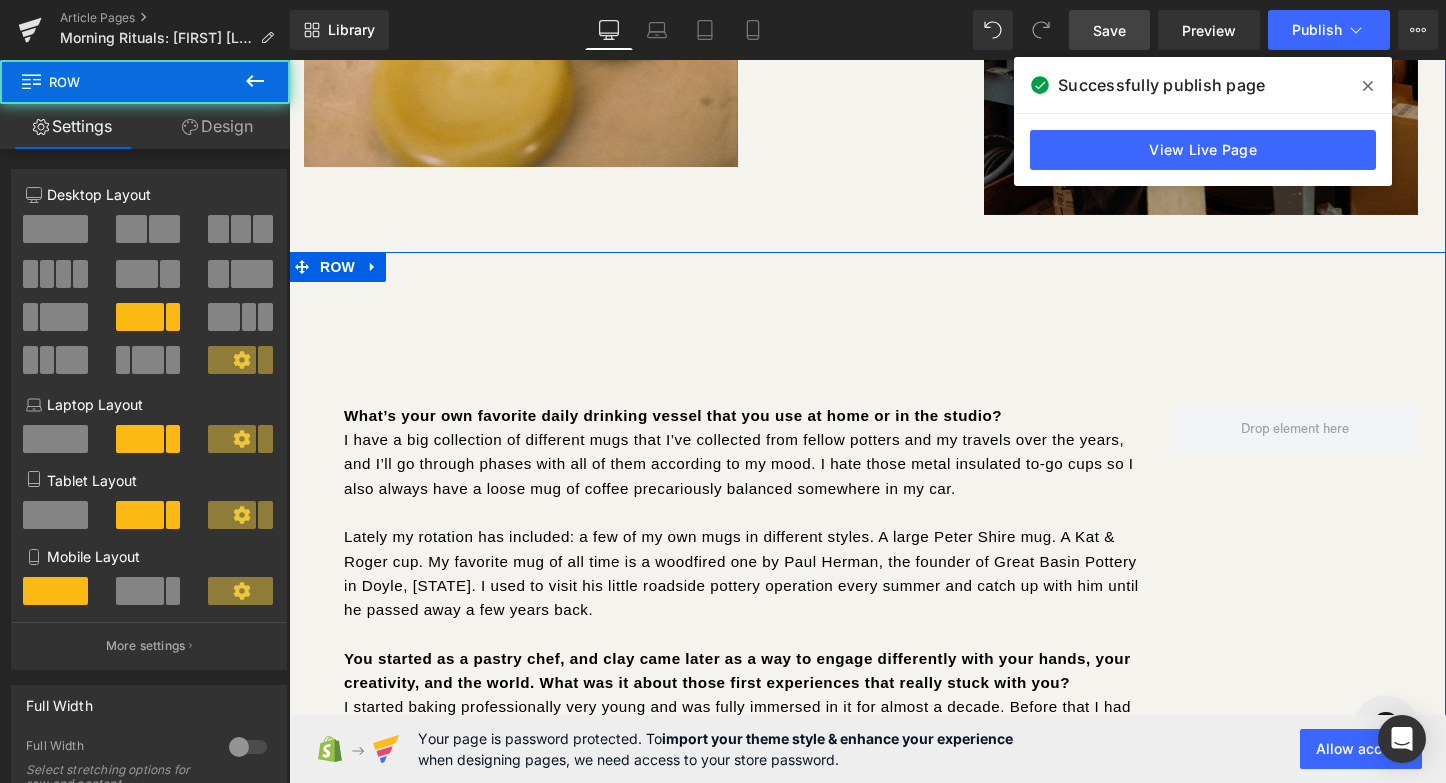 click on "What’s your own favorite daily drinking vessel that you use at home or in the studio?  I have a big collection of different mugs that I’ve collected from fellow potters and my travels over the years, and I’ll go through phases with all of them according to my mood. I hate those metal insulated to-go cups so I also always have a loose mug of coffee precariously balanced somewhere in my car.  Lately my rotation has included: a few of my own mugs in different styles. A large Peter Shire mug. A Kat & Roger cup. My favorite mug of all time is a woodfired one by Paul Herman, the founder of Great Basin Pottery in Doyle, [STATE]. I used to visit his little roadside pottery operation every summer and catch up with him until he passed away a few years back.  You started as a pastry chef, and clay came later as a way to engage differently with your hands, your creativity, and the world. What was it about those first experiences that really stuck with you?  Text Block     Row" at bounding box center (867, 577) 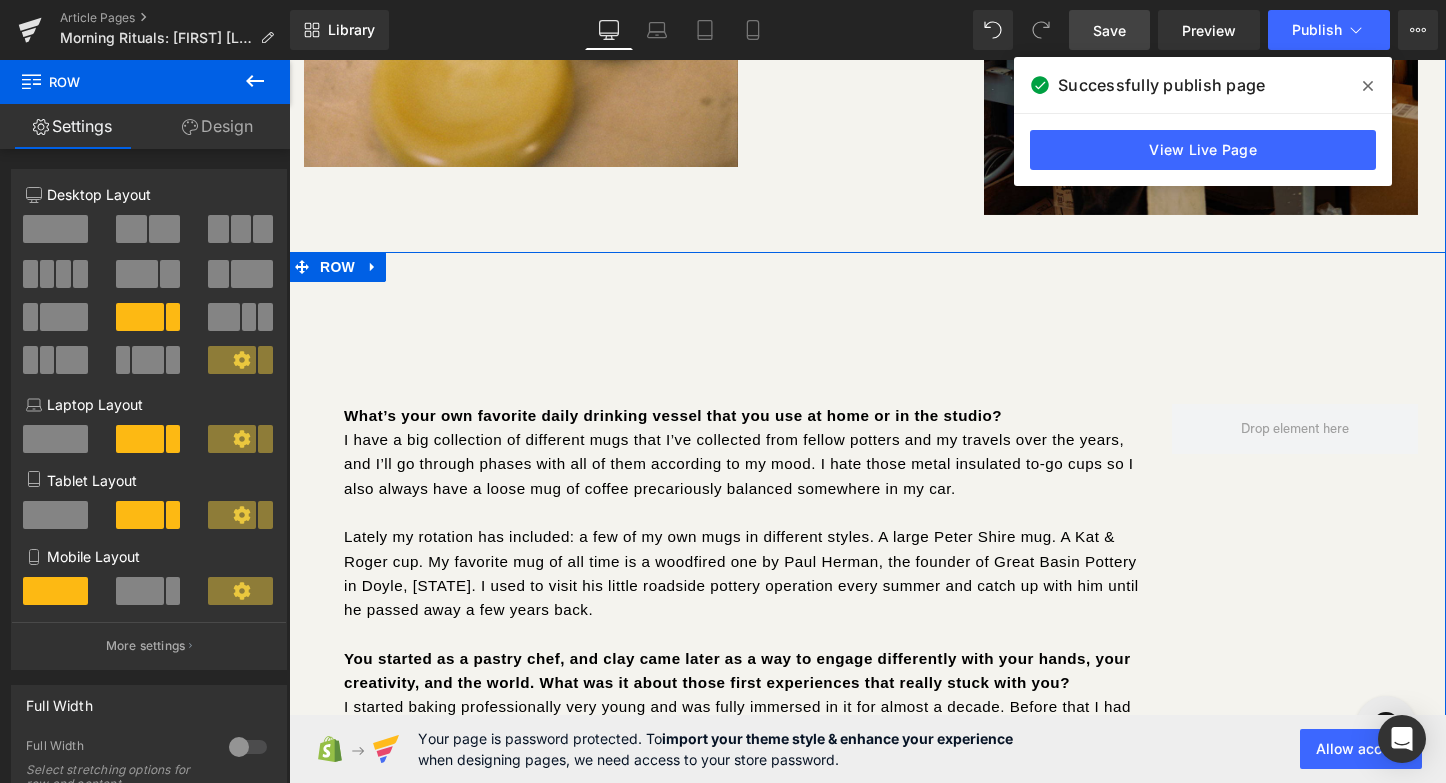 click on "Lately my rotation has included: a few of my own mugs in different styles. A large Peter Shire mug. A Kat & Roger cup. My favorite mug of all time is a woodfired one by Paul Herman, the founder of Great Basin Pottery in Doyle, [STATE]. I used to visit his little roadside pottery operation every summer and catch up with him until he passed away a few years back." at bounding box center [743, 573] 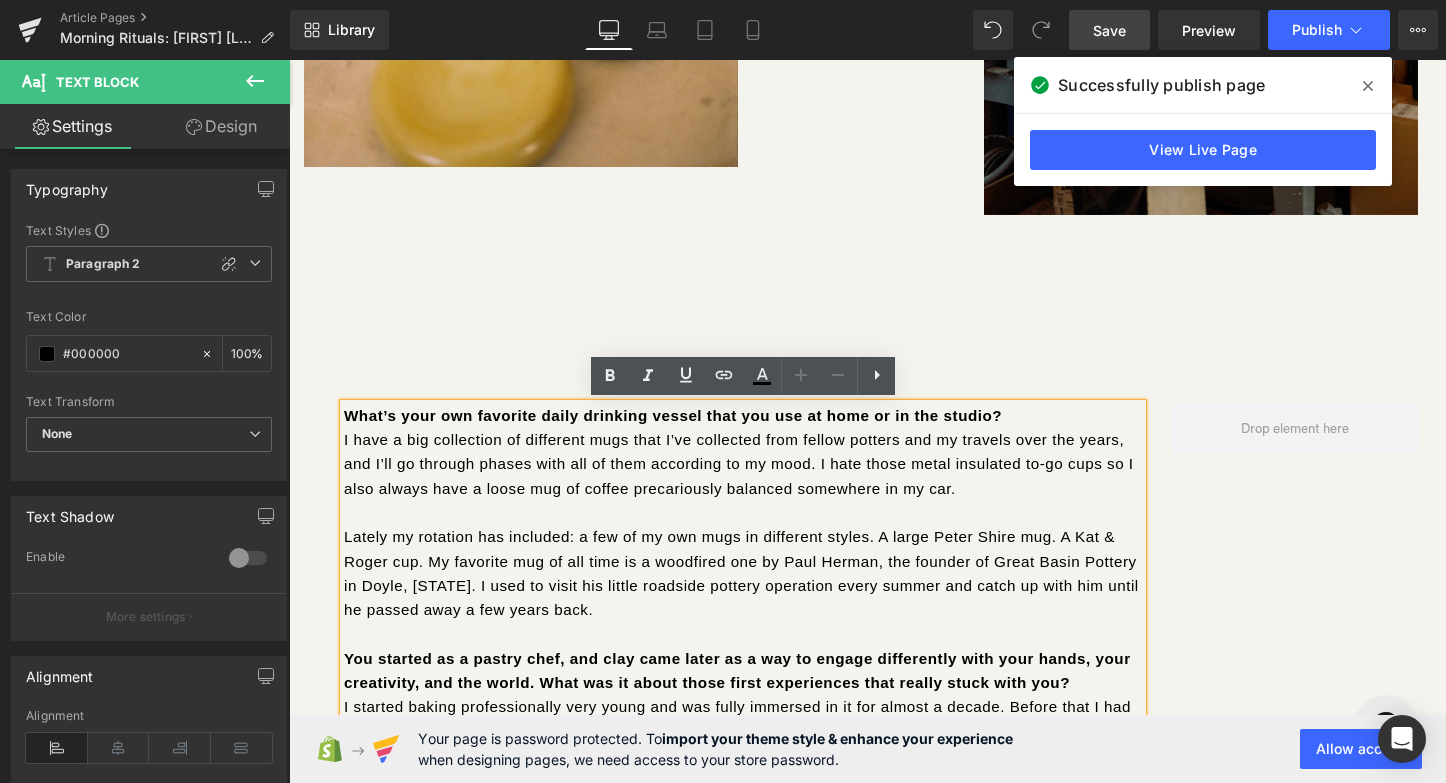 click on "What’s your own favorite daily drinking vessel that you use at home or in the studio?  I have a big collection of different mugs that I’ve collected from fellow potters and my travels over the years, and I’ll go through phases with all of them according to my mood. I hate those metal insulated to-go cups so I also always have a loose mug of coffee precariously balanced somewhere in my car.  Lately my rotation has included: a few of my own mugs in different styles. A large Peter Shire mug. A Kat & Roger cup. My favorite mug of all time is a woodfired one by Paul Herman, the founder of Great Basin Pottery in Doyle, [STATE]. I used to visit his little roadside pottery operation every summer and catch up with him until he passed away a few years back.  You started as a pastry chef, and clay came later as a way to engage differently with your hands, your creativity, and the world. What was it about those first experiences that really stuck with you?  Text Block     Row" at bounding box center (867, 577) 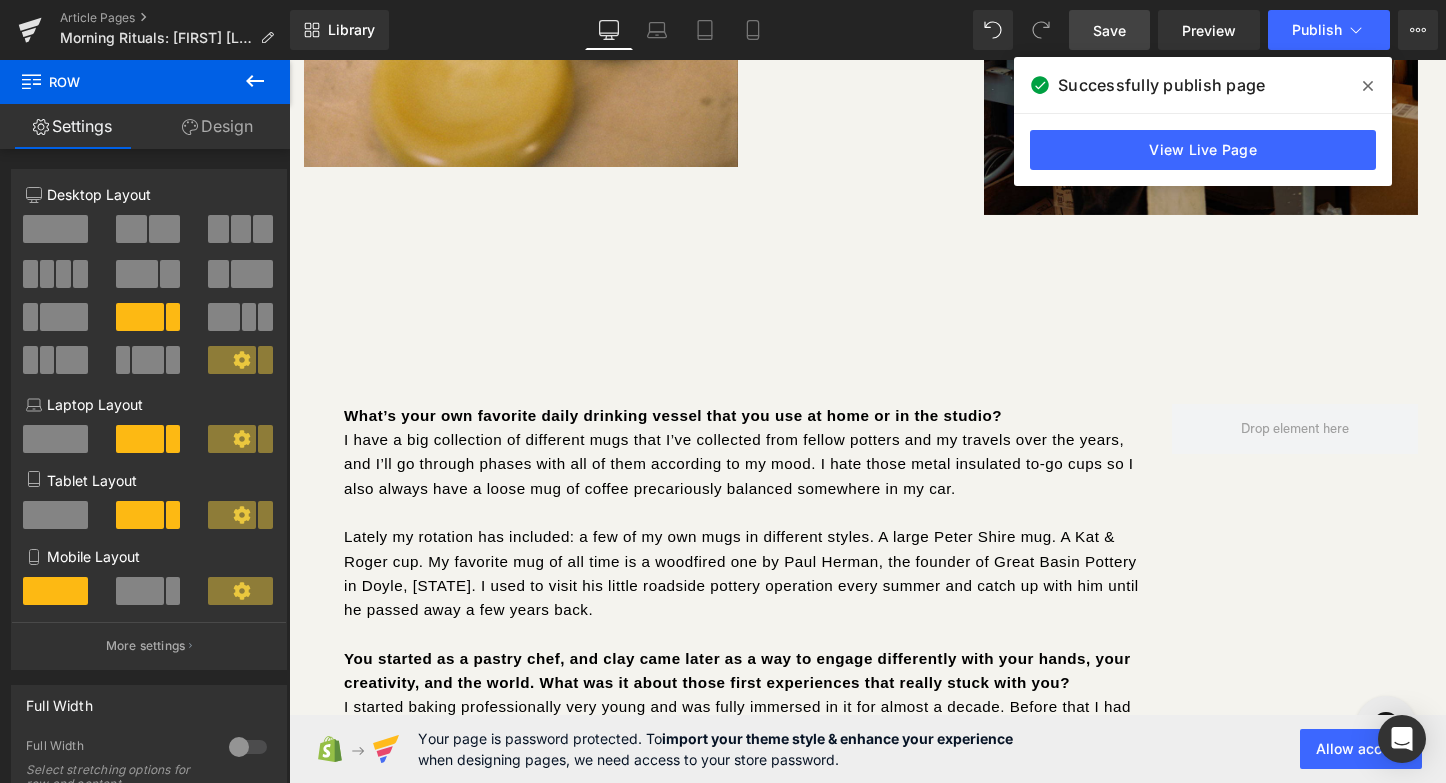click on "What’s your own favorite daily drinking vessel that you use at home or in the studio?  I have a big collection of different mugs that I’ve collected from fellow potters and my travels over the years, and I’ll go through phases with all of them according to my mood. I hate those metal insulated to-go cups so I also always have a loose mug of coffee precariously balanced somewhere in my car.  Lately my rotation has included: a few of my own mugs in different styles. A large Peter Shire mug. A Kat & Roger cup. My favorite mug of all time is a woodfired one by Paul Herman, the founder of Great Basin Pottery in Doyle, [STATE]. I used to visit his little roadside pottery operation every summer and catch up with him until he passed away a few years back.  You started as a pastry chef, and clay came later as a way to engage differently with your hands, your creativity, and the world. What was it about those first experiences that really stuck with you?  Text Block     Row" at bounding box center (867, 577) 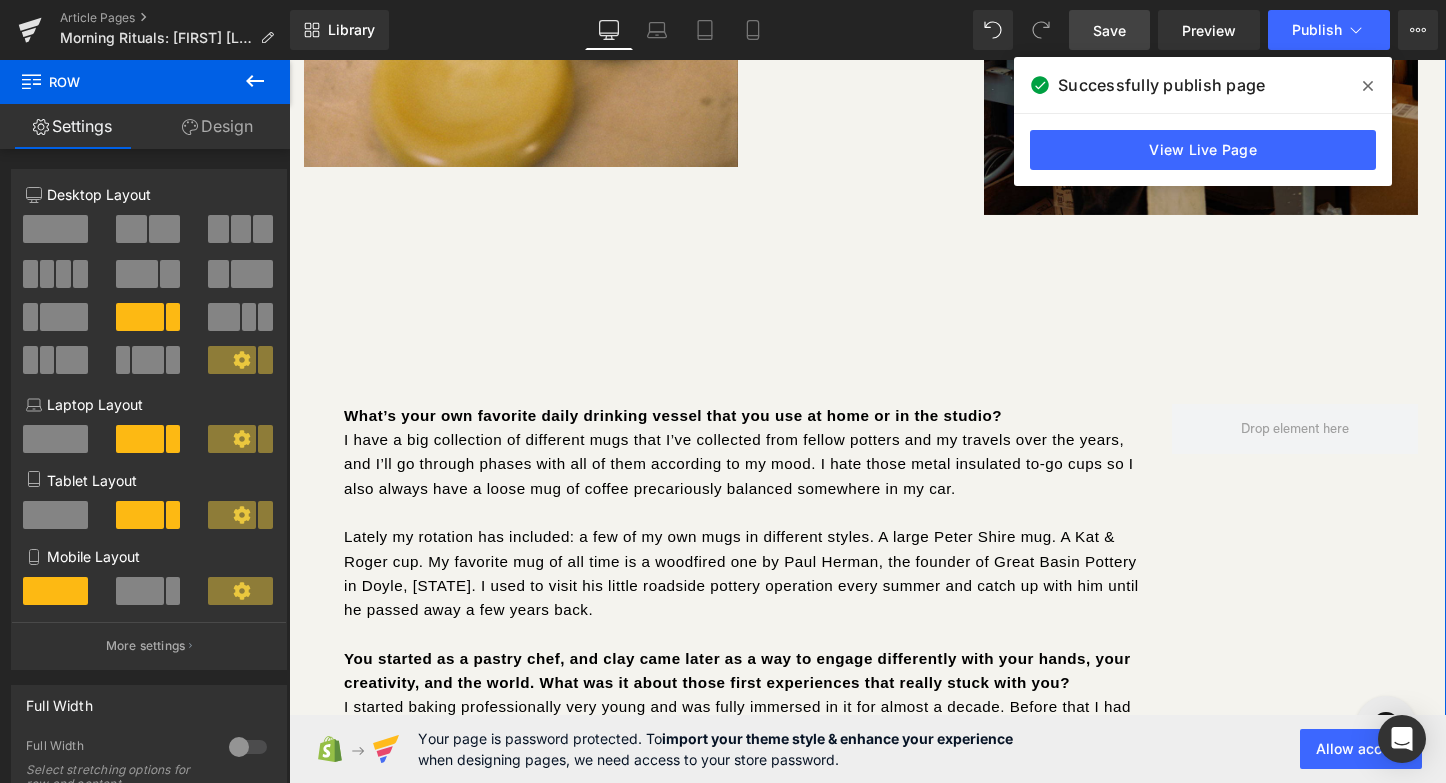 click at bounding box center (289, 60) 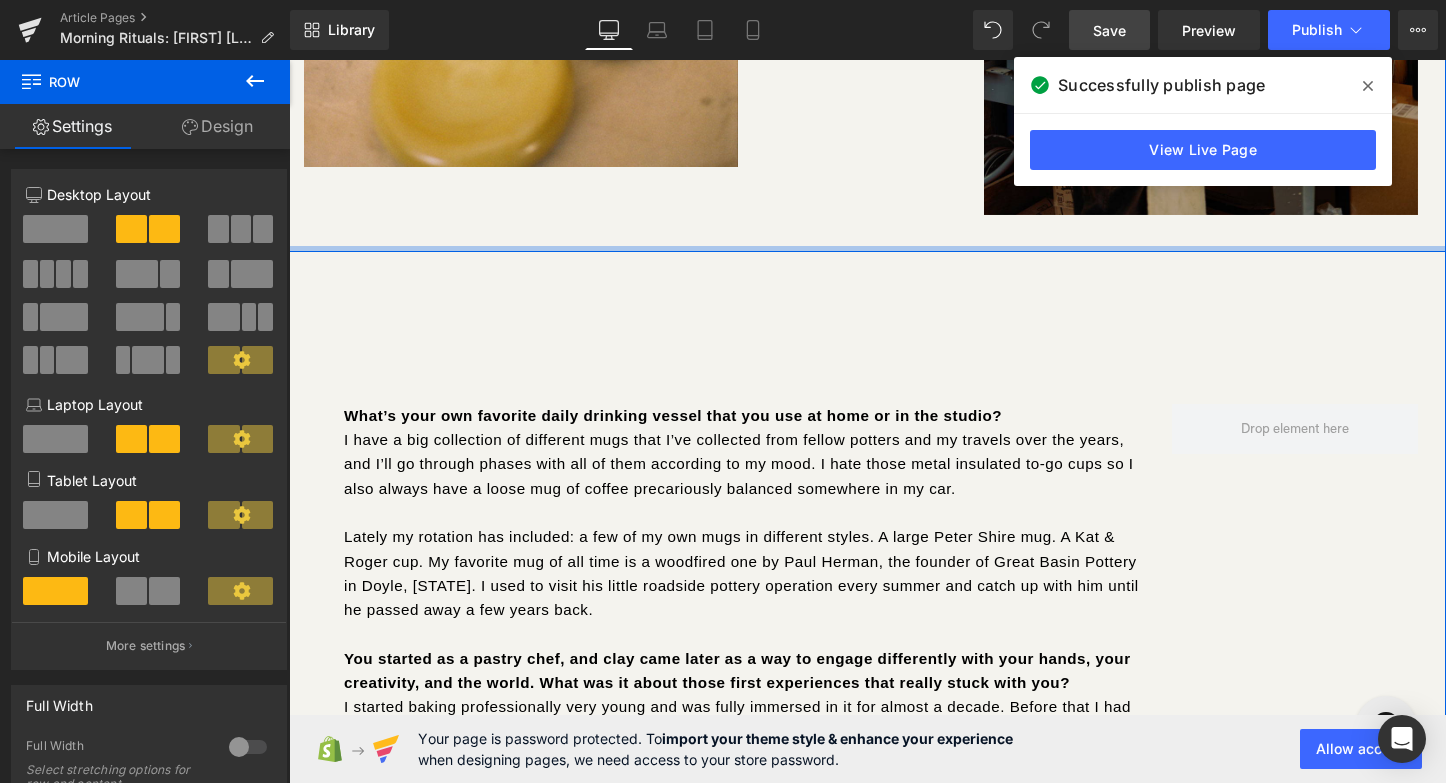 drag, startPoint x: 1335, startPoint y: 245, endPoint x: 1335, endPoint y: 226, distance: 19 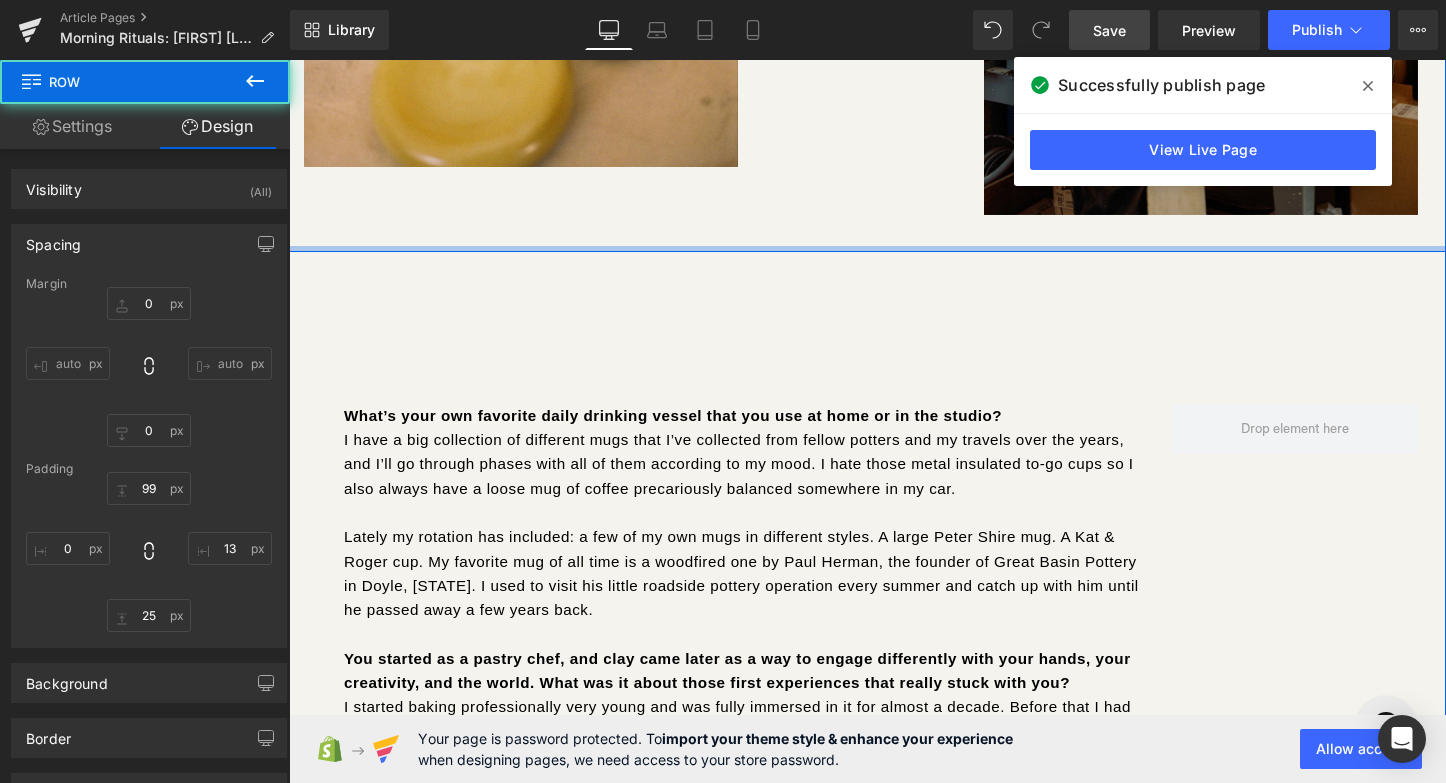 type on "0px" 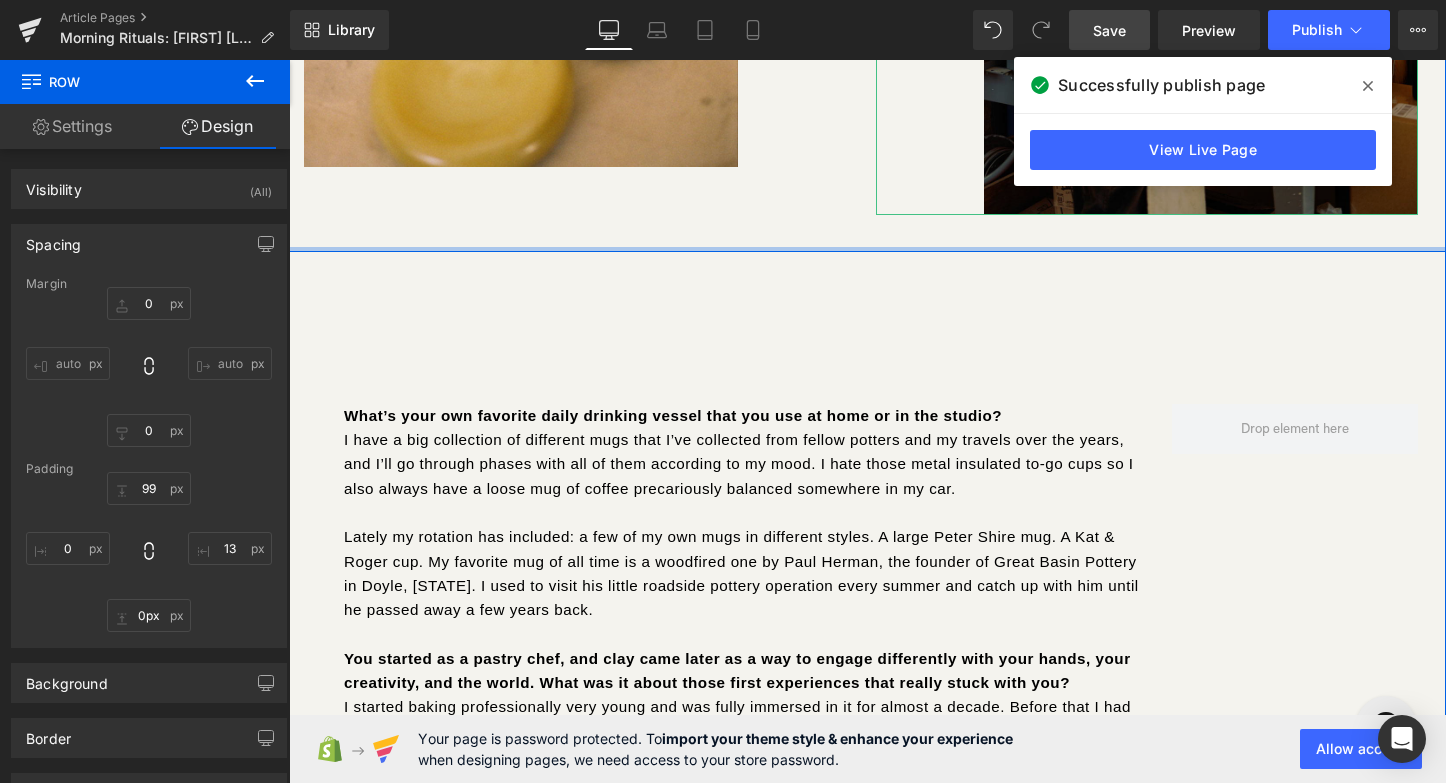 drag, startPoint x: 1315, startPoint y: 248, endPoint x: 1315, endPoint y: 200, distance: 48 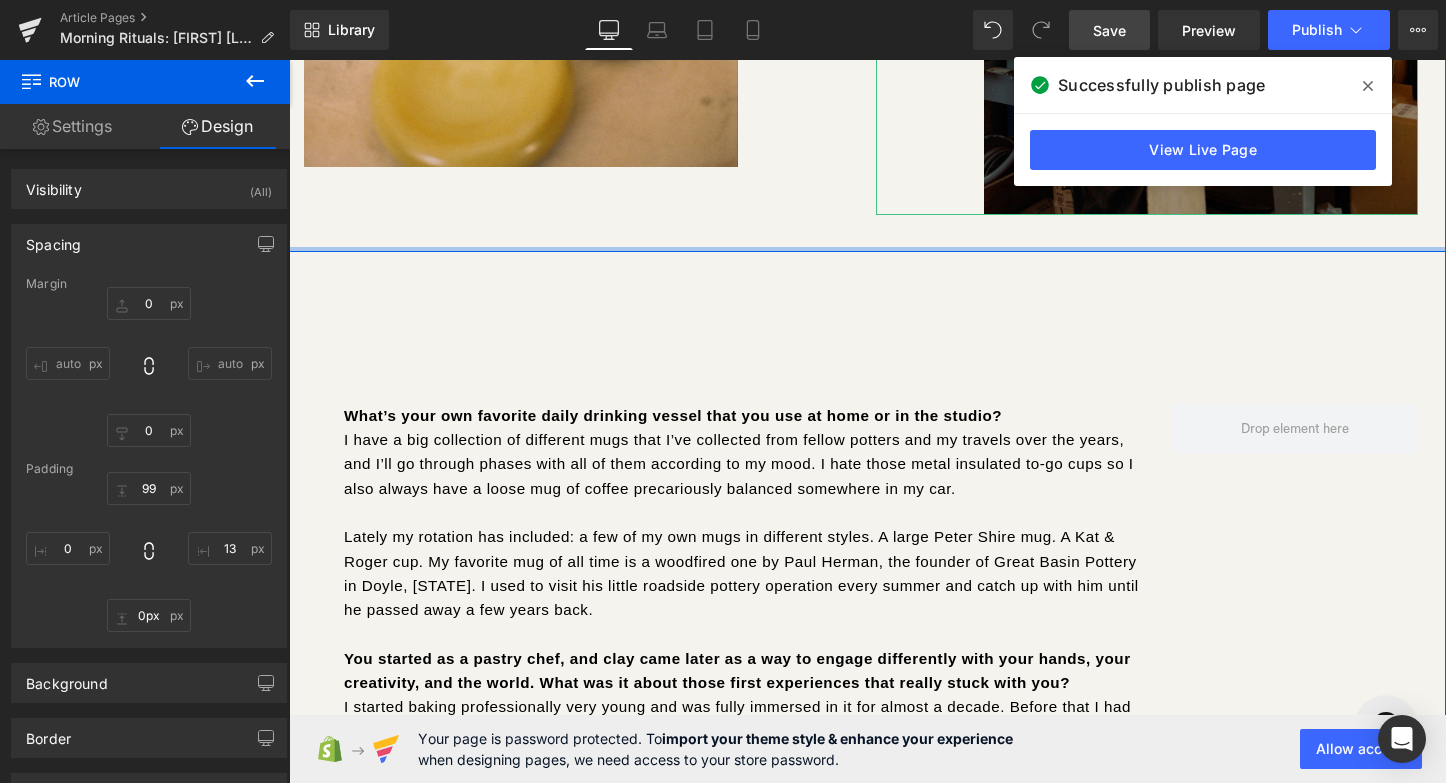 click on "Image         Separator         Separator         Image         Row" at bounding box center [867, -182] 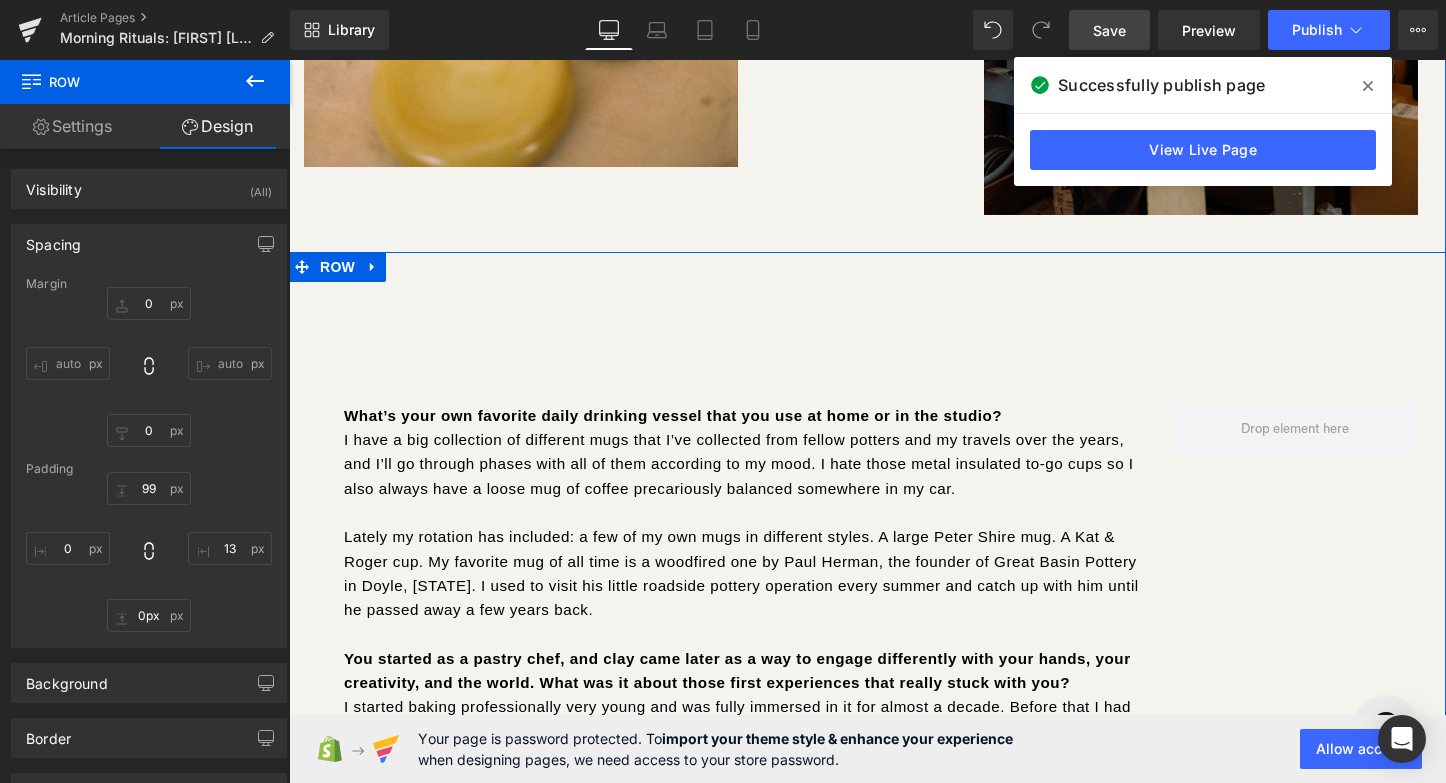 click on "What’s your own favorite daily drinking vessel that you use at home or in the studio?  I have a big collection of different mugs that I’ve collected from fellow potters and my travels over the years, and I’ll go through phases with all of them according to my mood. I hate those metal insulated to-go cups so I also always have a loose mug of coffee precariously balanced somewhere in my car.  Lately my rotation has included: a few of my own mugs in different styles. A large Peter Shire mug. A Kat & Roger cup. My favorite mug of all time is a woodfired one by Paul Herman, the founder of Great Basin Pottery in Doyle, [STATE]. I used to visit his little roadside pottery operation every summer and catch up with him until he passed away a few years back.  You started as a pastry chef, and clay came later as a way to engage differently with your hands, your creativity, and the world. What was it about those first experiences that really stuck with you?  Text Block     Row" at bounding box center [867, 577] 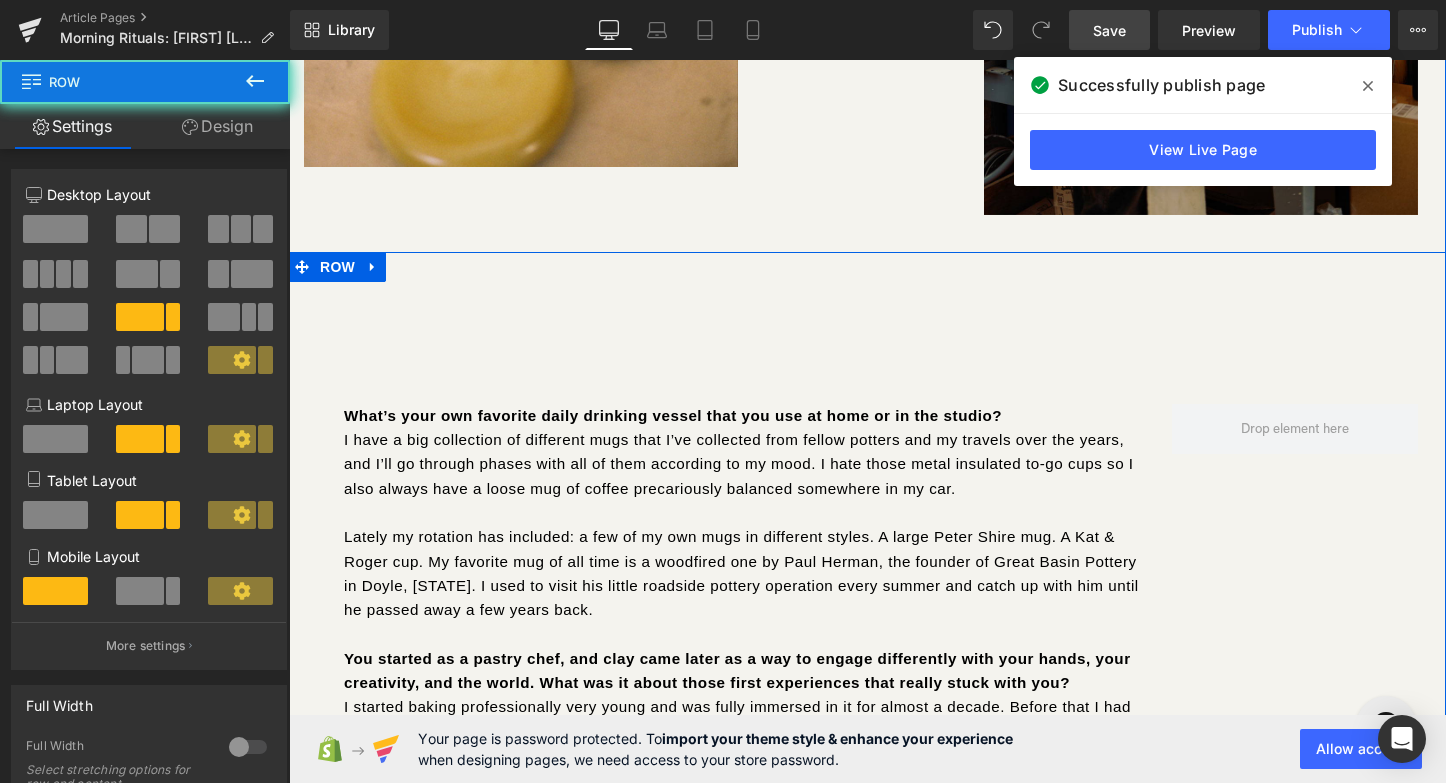 click on "What’s your own favorite daily drinking vessel that you use at home or in the studio?  I have a big collection of different mugs that I’ve collected from fellow potters and my travels over the years, and I’ll go through phases with all of them according to my mood. I hate those metal insulated to-go cups so I also always have a loose mug of coffee precariously balanced somewhere in my car.  Lately my rotation has included: a few of my own mugs in different styles. A large Peter Shire mug. A Kat & Roger cup. My favorite mug of all time is a woodfired one by Paul Herman, the founder of Great Basin Pottery in Doyle, [STATE]. I used to visit his little roadside pottery operation every summer and catch up with him until he passed away a few years back.  You started as a pastry chef, and clay came later as a way to engage differently with your hands, your creativity, and the world. What was it about those first experiences that really stuck with you?  Text Block     Row" at bounding box center (867, 577) 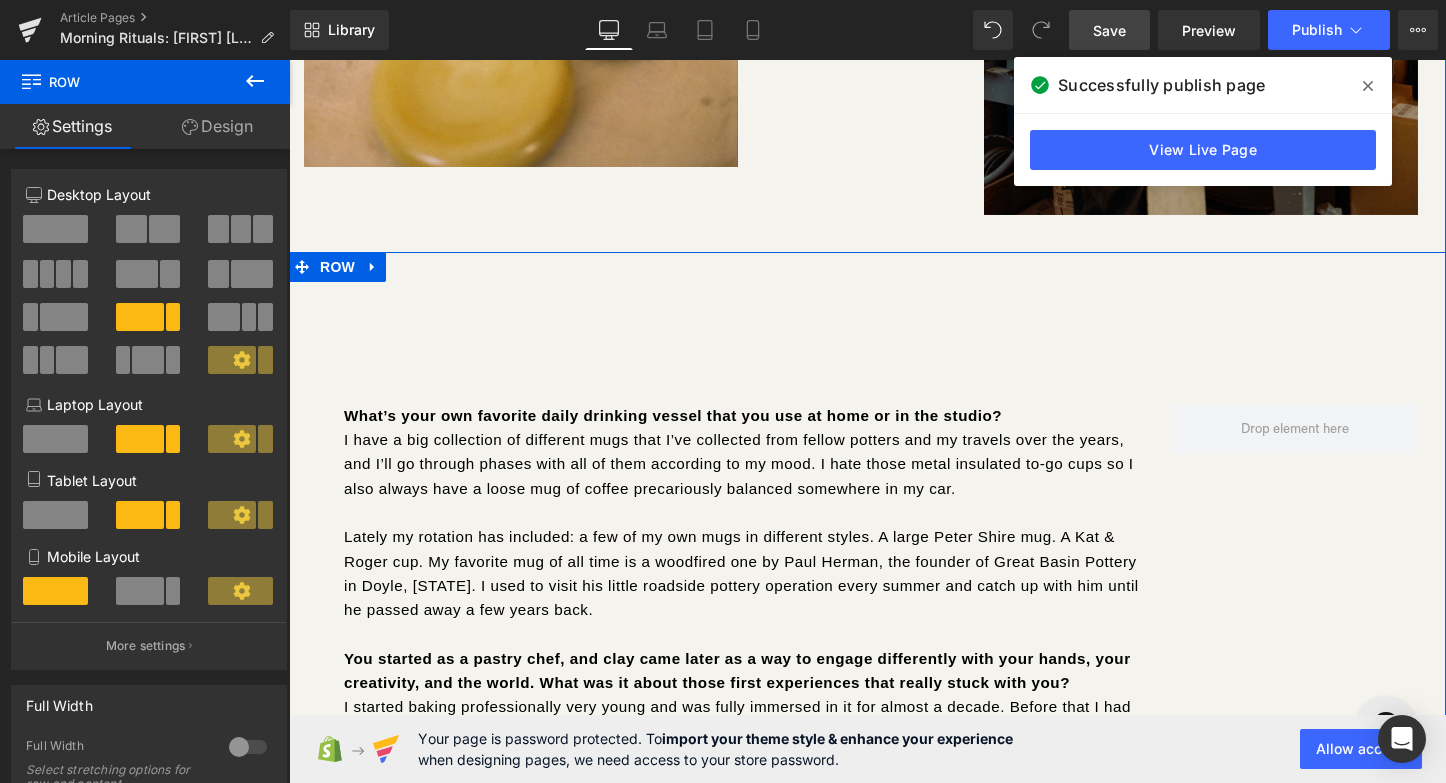click on "I have a big collection of different mugs that I’ve collected from fellow potters and my travels over the years, and I’ll go through phases with all of them according to my mood. I hate those metal insulated to-go cups so I also always have a loose mug of coffee precariously balanced somewhere in my car." at bounding box center (743, 464) 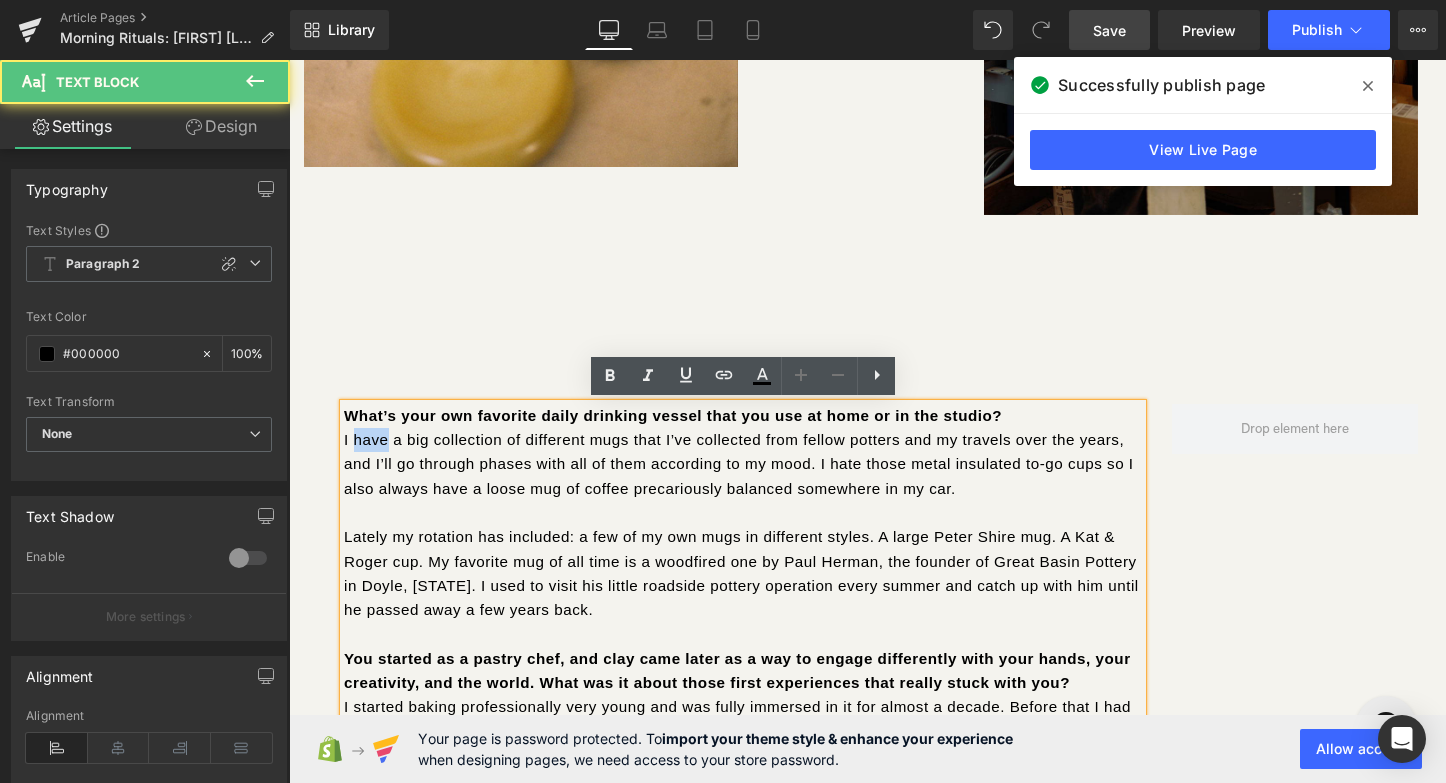 click on "I have a big collection of different mugs that I’ve collected from fellow potters and my travels over the years, and I’ll go through phases with all of them according to my mood. I hate those metal insulated to-go cups so I also always have a loose mug of coffee precariously balanced somewhere in my car." at bounding box center [743, 464] 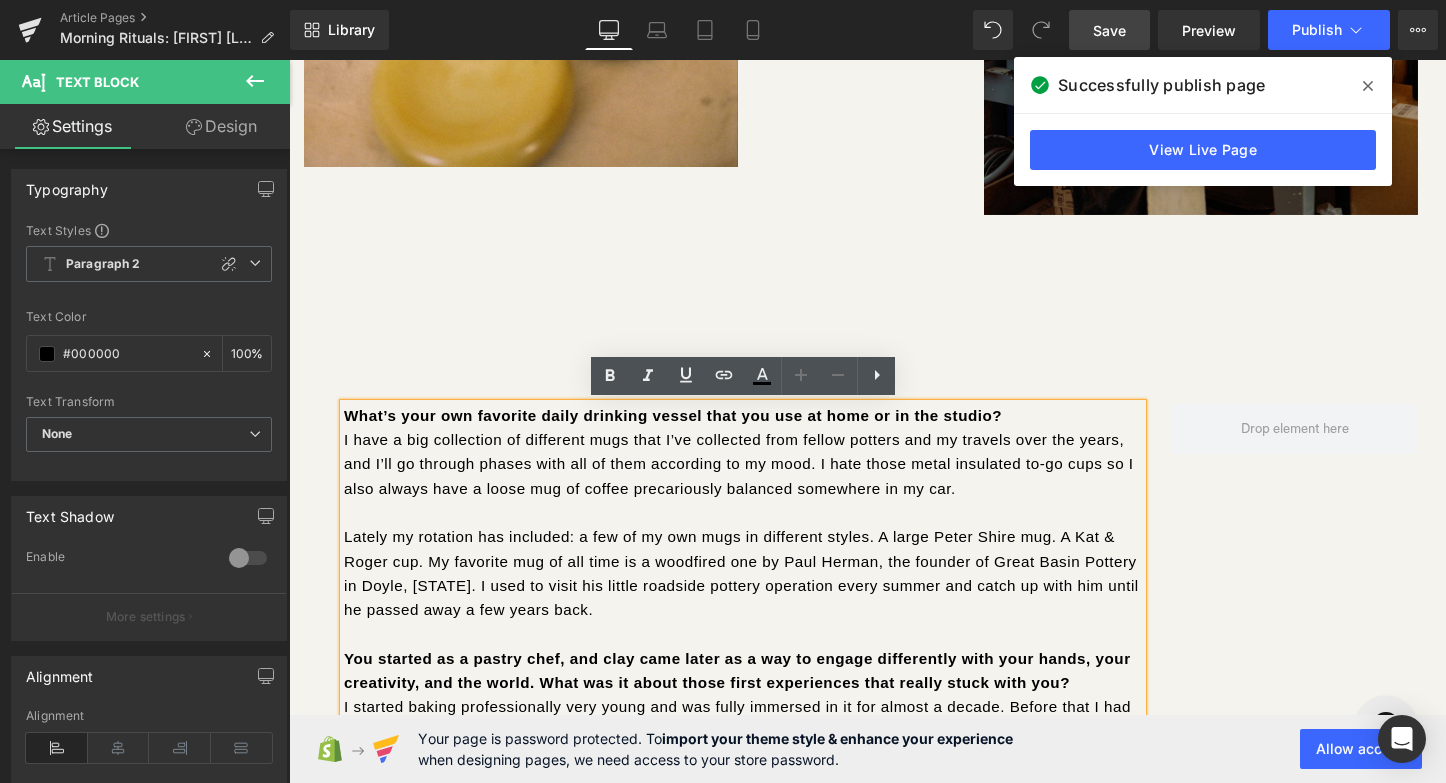 click on "What’s your own favorite daily drinking vessel that you use at home or in the studio?  I have a big collection of different mugs that I’ve collected from fellow potters and my travels over the years, and I’ll go through phases with all of them according to my mood. I hate those metal insulated to-go cups so I also always have a loose mug of coffee precariously balanced somewhere in my car.  Lately my rotation has included: a few of my own mugs in different styles. A large Peter Shire mug. A Kat & Roger cup. My favorite mug of all time is a woodfired one by Paul Herman, the founder of Great Basin Pottery in Doyle, [STATE]. I used to visit his little roadside pottery operation every summer and catch up with him until he passed away a few years back.  You started as a pastry chef, and clay came later as a way to engage differently with your hands, your creativity, and the world. What was it about those first experiences that really stuck with you?  Text Block     Row" at bounding box center (867, 577) 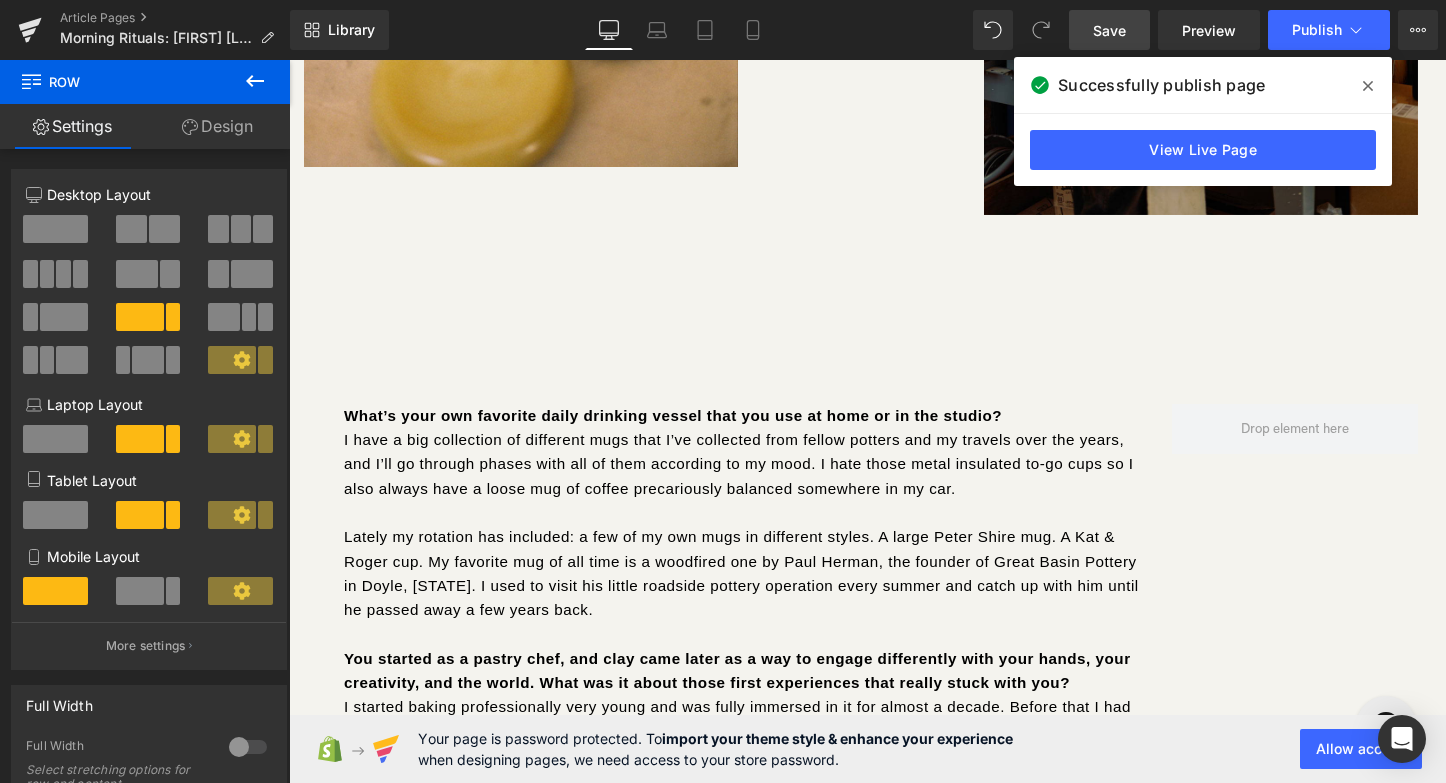 click on "What’s your own favorite daily drinking vessel that you use at home or in the studio?  I have a big collection of different mugs that I’ve collected from fellow potters and my travels over the years, and I’ll go through phases with all of them according to my mood. I hate those metal insulated to-go cups so I also always have a loose mug of coffee precariously balanced somewhere in my car.  Lately my rotation has included: a few of my own mugs in different styles. A large Peter Shire mug. A Kat & Roger cup. My favorite mug of all time is a woodfired one by Paul Herman, the founder of Great Basin Pottery in Doyle, [STATE]. I used to visit his little roadside pottery operation every summer and catch up with him until he passed away a few years back.  You started as a pastry chef, and clay came later as a way to engage differently with your hands, your creativity, and the world. What was it about those first experiences that really stuck with you?  Text Block     Row" at bounding box center [867, 577] 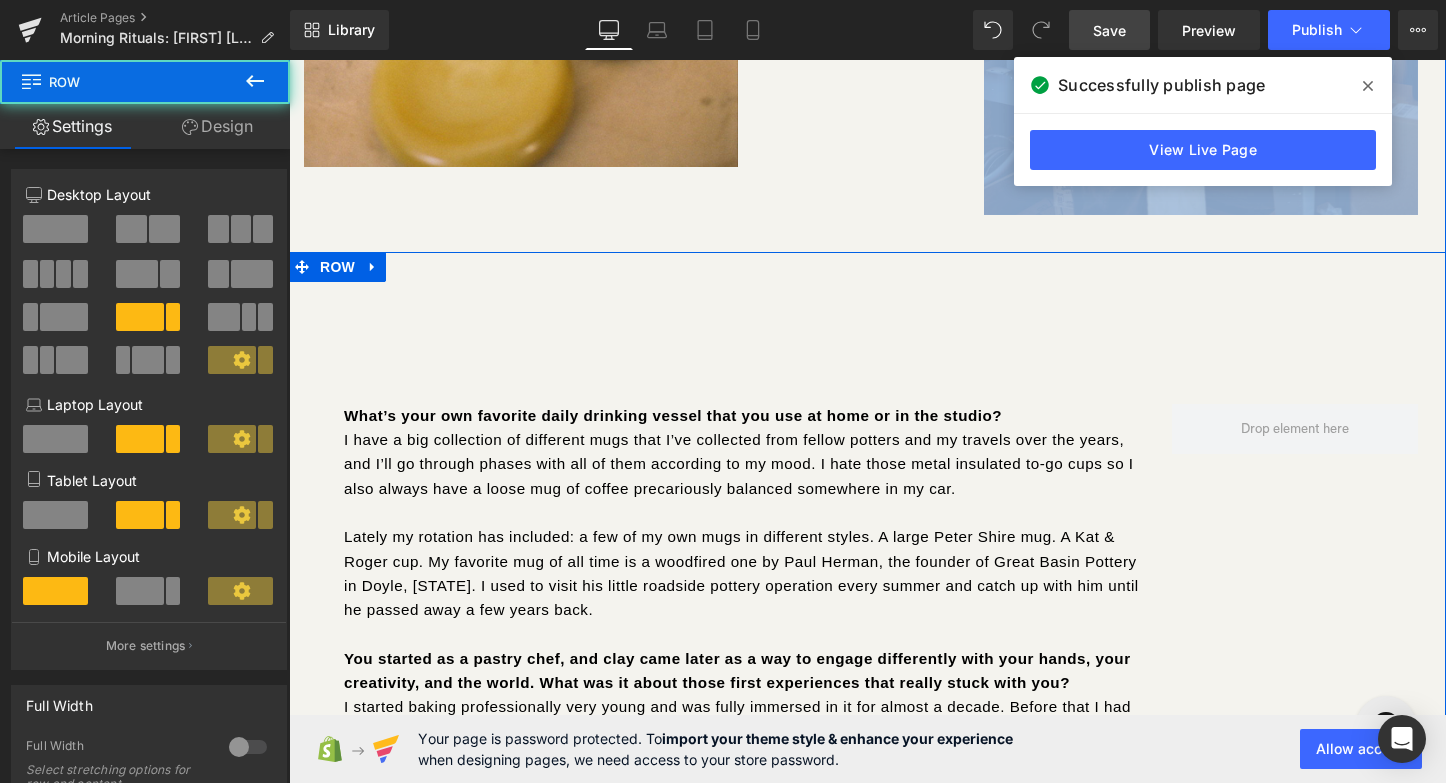 click on "What’s your own favorite daily drinking vessel that you use at home or in the studio?  I have a big collection of different mugs that I’ve collected from fellow potters and my travels over the years, and I’ll go through phases with all of them according to my mood. I hate those metal insulated to-go cups so I also always have a loose mug of coffee precariously balanced somewhere in my car.  Lately my rotation has included: a few of my own mugs in different styles. A large Peter Shire mug. A Kat & Roger cup. My favorite mug of all time is a woodfired one by Paul Herman, the founder of Great Basin Pottery in Doyle, [STATE]. I used to visit his little roadside pottery operation every summer and catch up with him until he passed away a few years back.  You started as a pastry chef, and clay came later as a way to engage differently with your hands, your creativity, and the world. What was it about those first experiences that really stuck with you?  Text Block     Row" at bounding box center [867, 577] 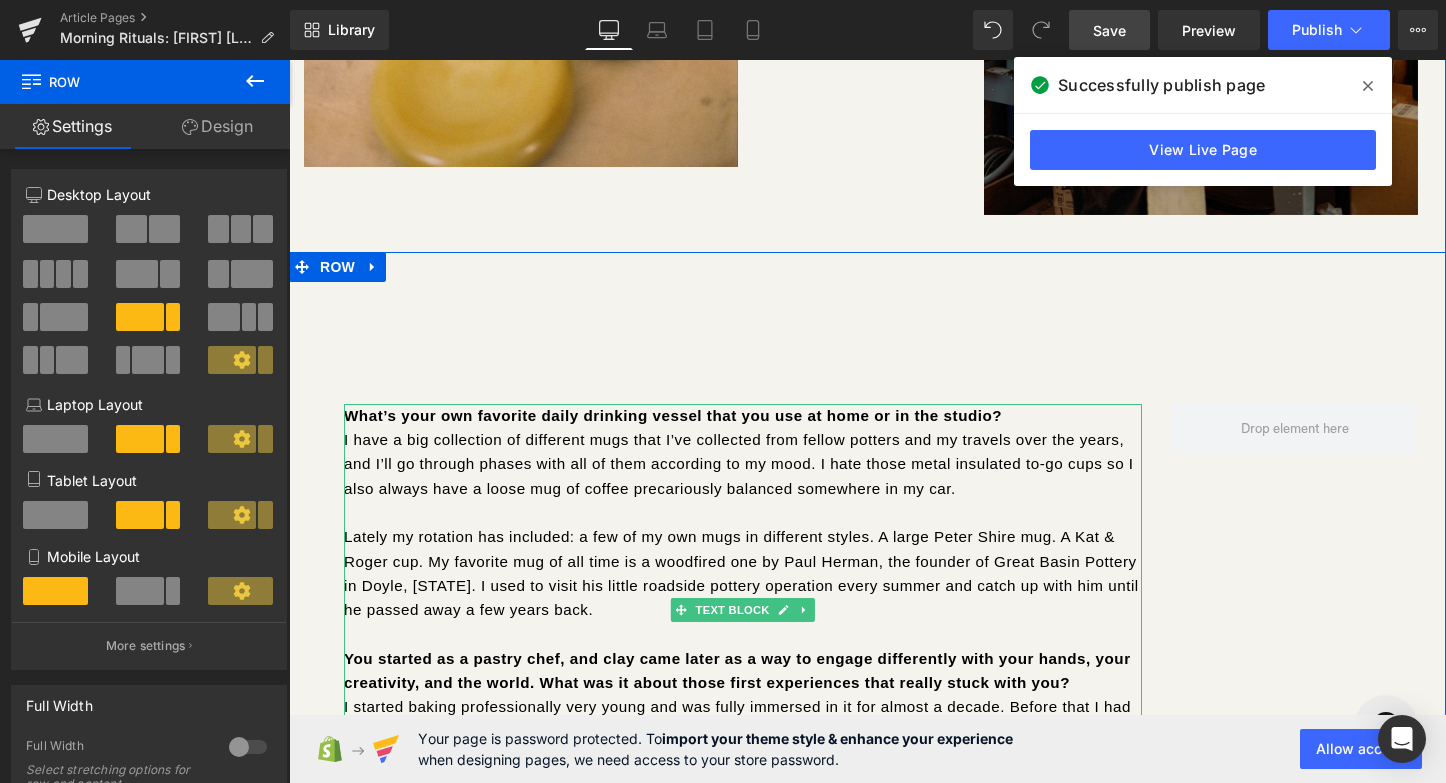 click on "What’s your own favorite daily drinking vessel that you use at home or in the studio?" at bounding box center (673, 415) 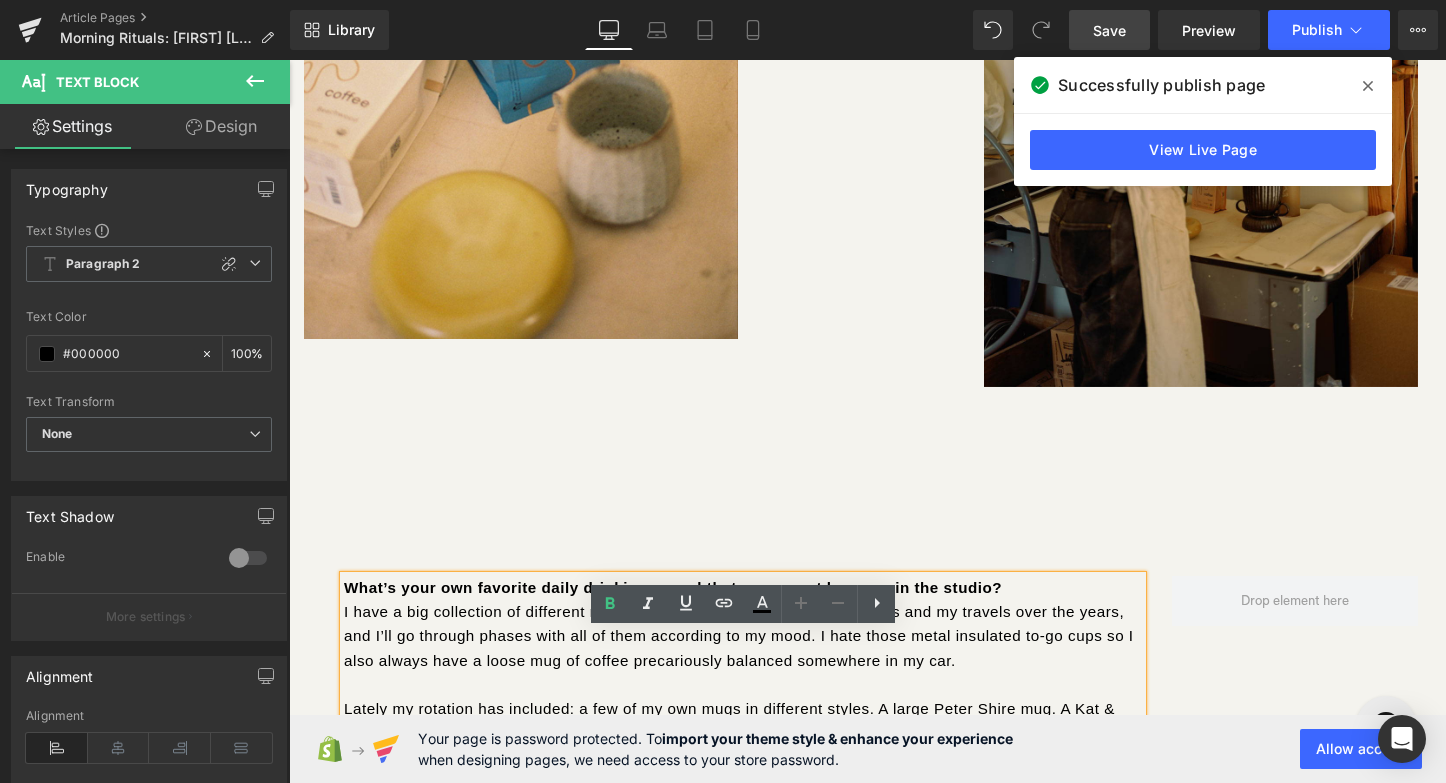 scroll, scrollTop: 6673, scrollLeft: 0, axis: vertical 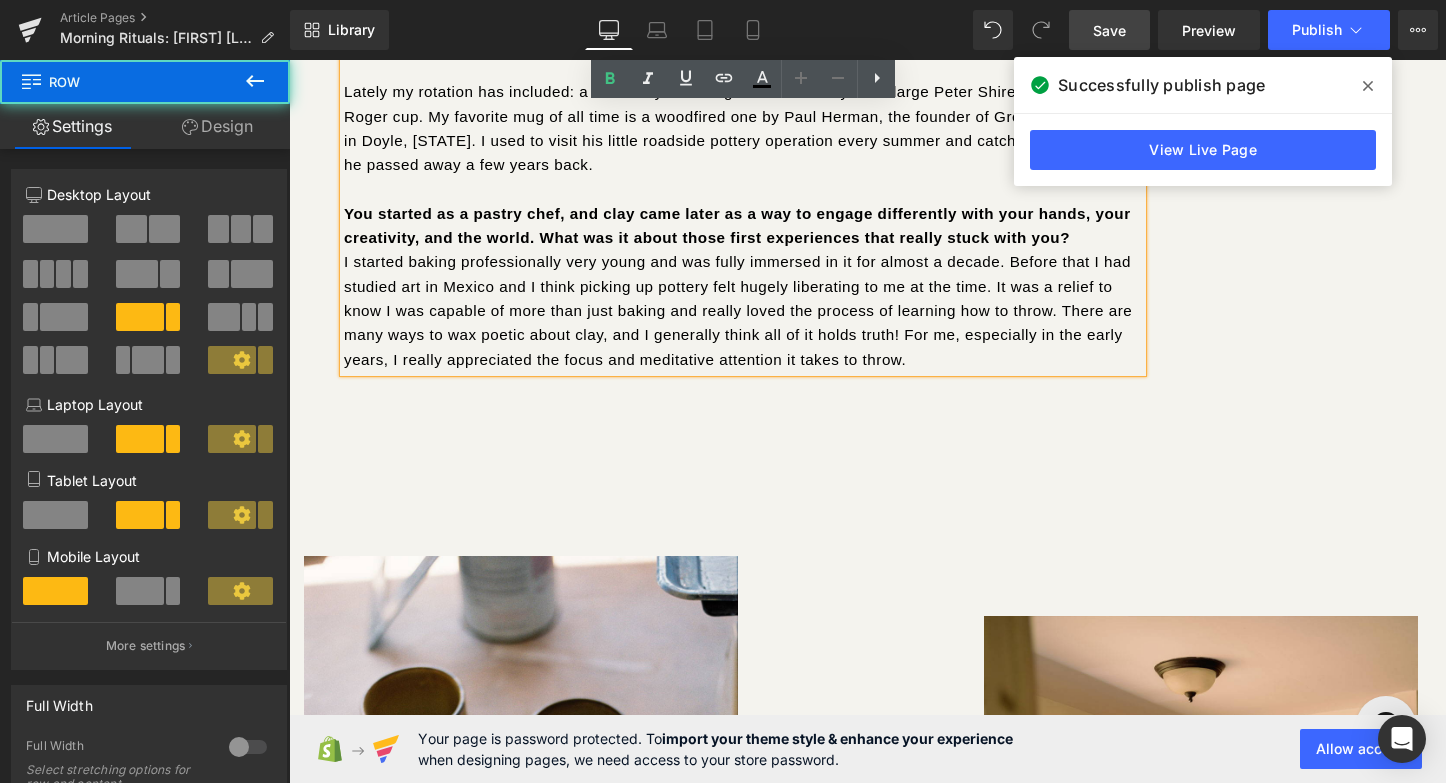 click on "What’s your own favorite daily drinking vessel that you use at home or in the studio?  I have a big collection of different mugs that I’ve collected from fellow potters and my travels over the years, and I’ll go through phases with all of them according to my mood. I hate those metal insulated to-go cups so I also always have a loose mug of coffee precariously balanced somewhere in my car.  Lately my rotation has included: a few of my own mugs in different styles. A large Peter Shire mug. A Kat & Roger cup. My favorite mug of all time is a woodfired one by Paul Herman, the founder of Great Basin Pottery in Doyle, [STATE]. I used to visit his little roadside pottery operation every summer and catch up with him until he passed away a few years back.  You started as a pastry chef, and clay came later as a way to engage differently with your hands, your creativity, and the world. What was it about those first experiences that really stuck with you?  Text Block     Row" at bounding box center (867, 132) 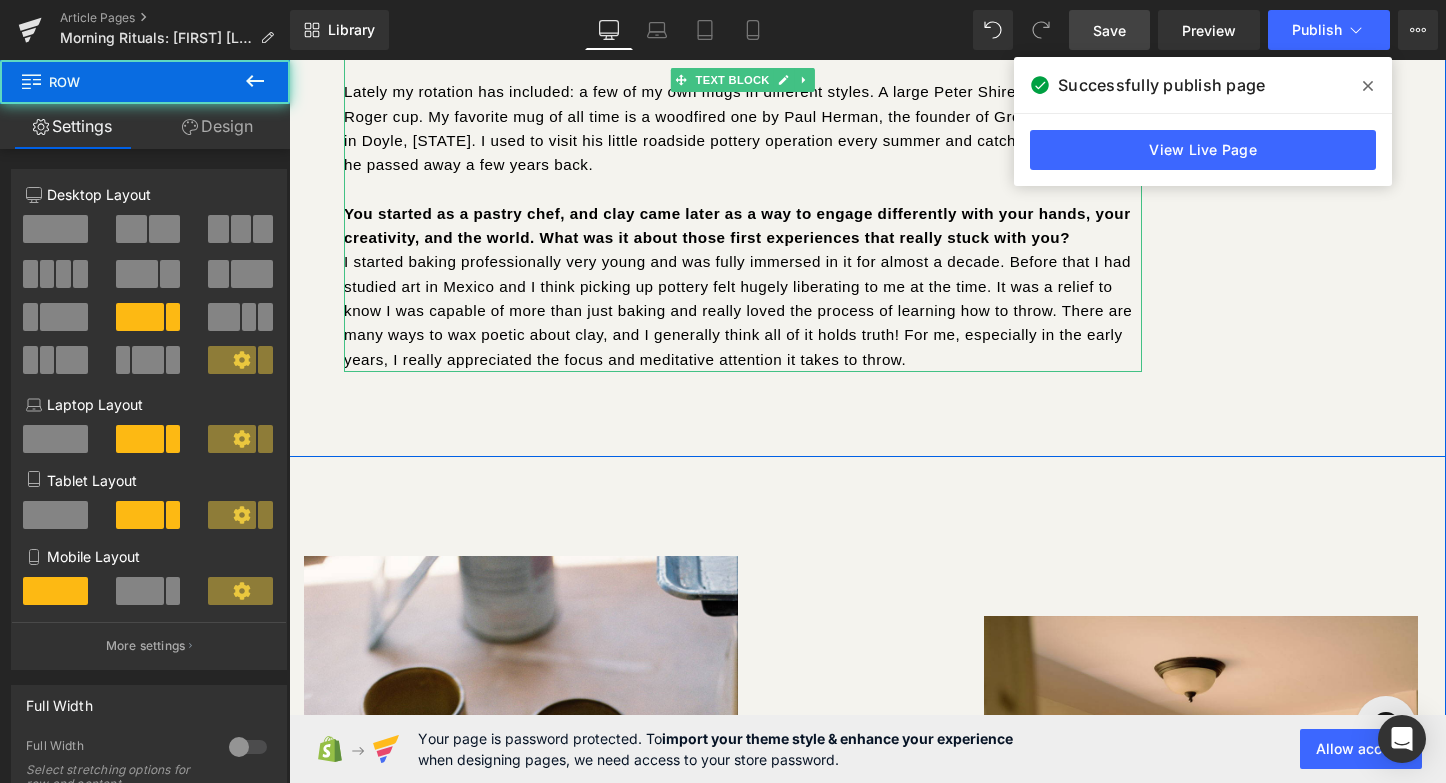 click on "I started baking professionally very young and was fully immersed in it for almost a decade. Before that I had studied art in Mexico and I think picking up pottery felt hugely liberating to me at the time. It was a relief to know I was capable of more than just baking and really loved the process of learning how to throw. There are many ways to wax poetic about clay, and I generally think all of it holds truth! For me, especially in the early years, I really appreciated the focus and meditative attention it takes to throw." at bounding box center [743, 311] 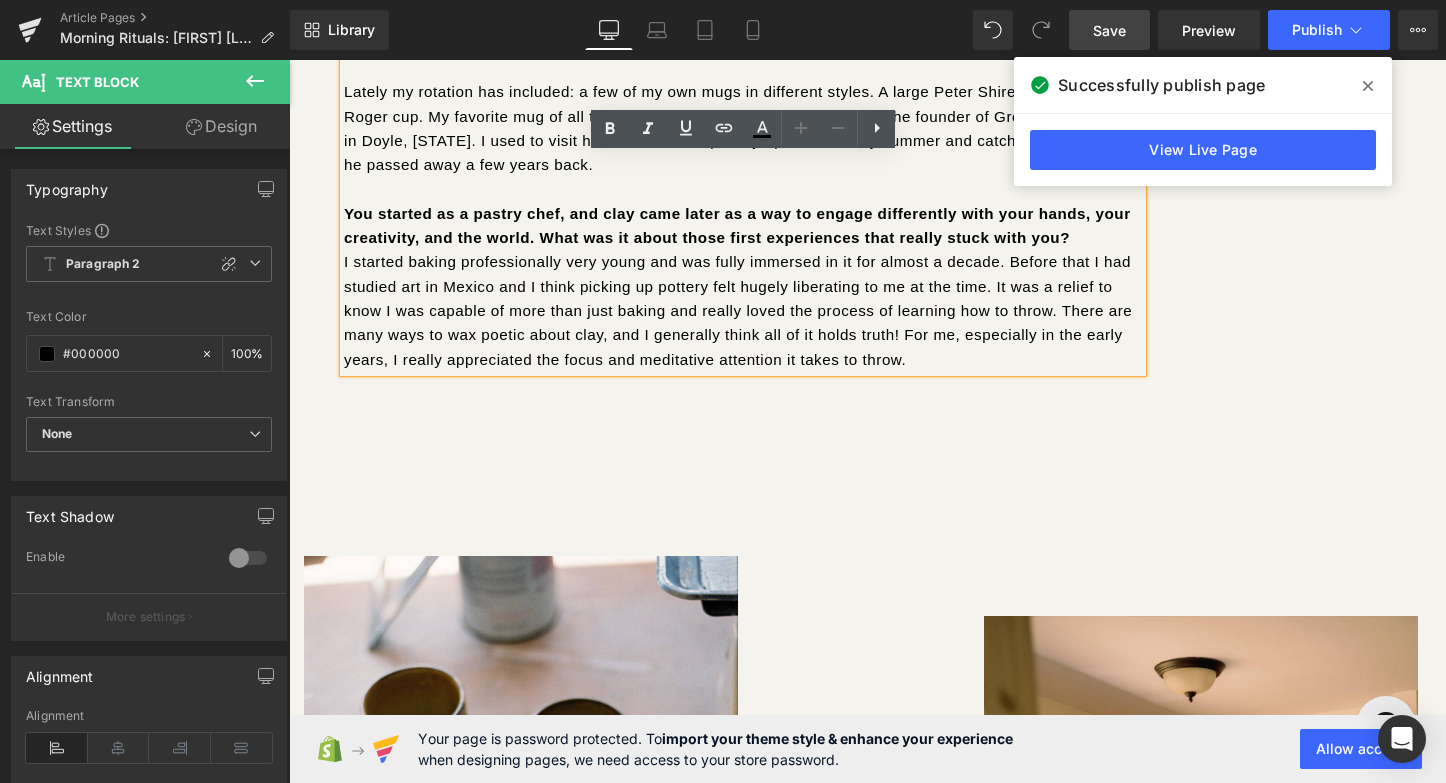type 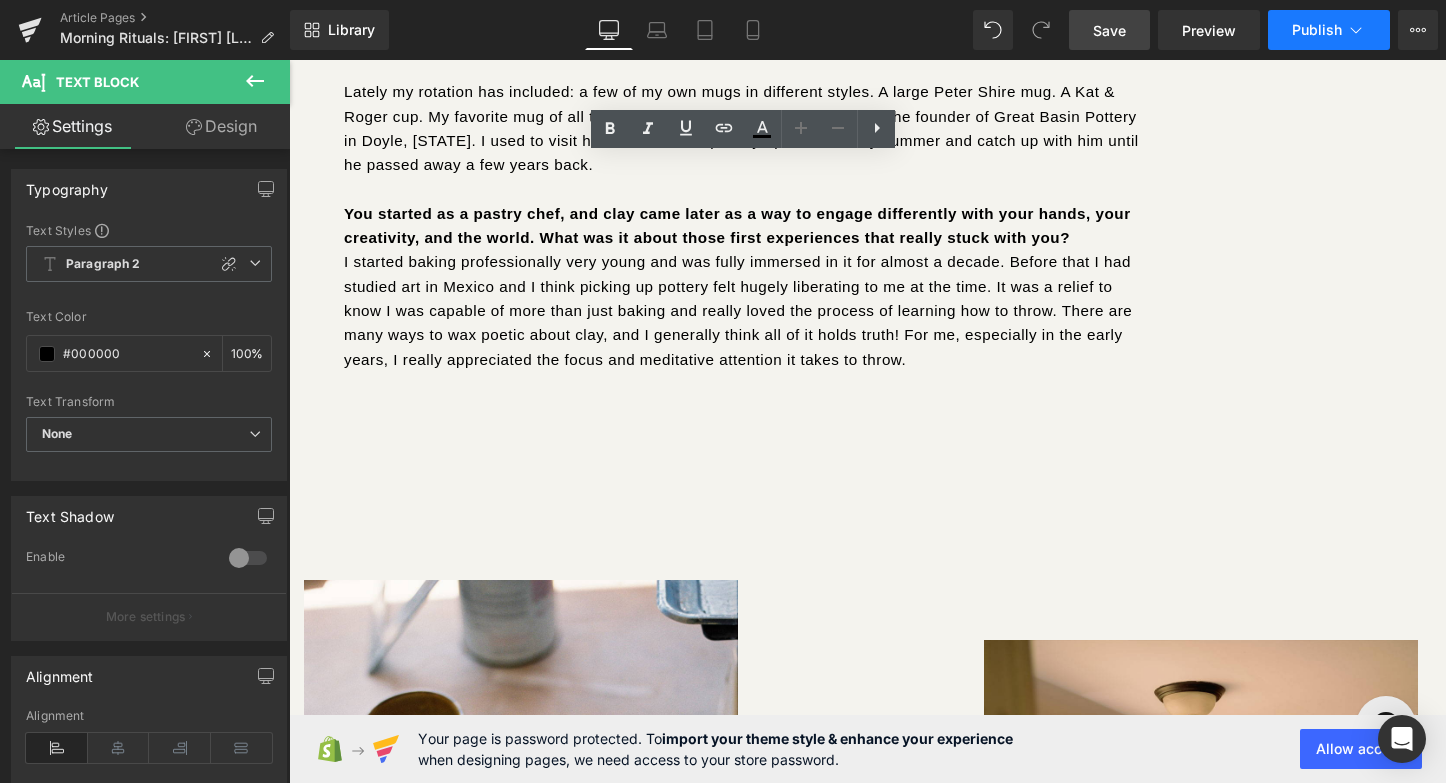 click on "Publish" at bounding box center [1317, 30] 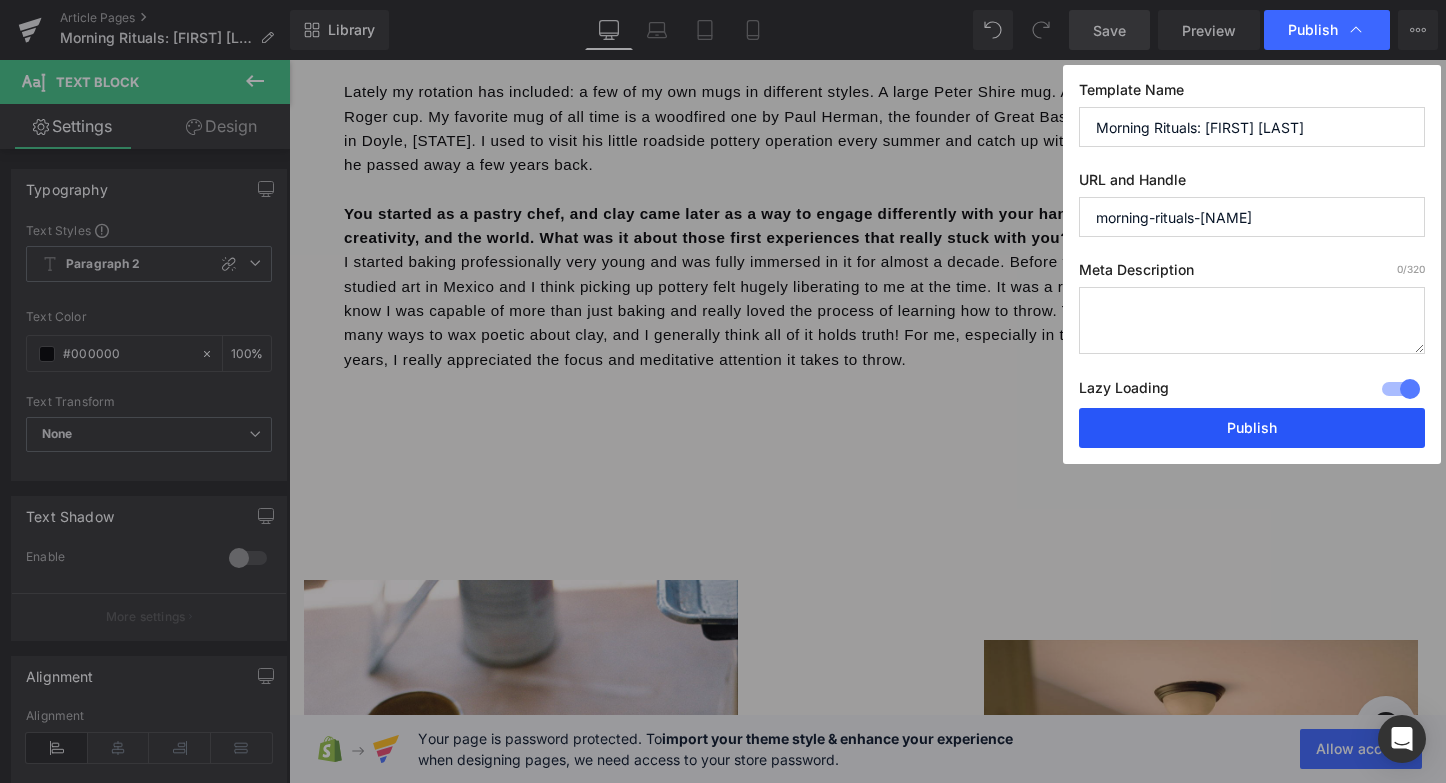 click on "Publish" at bounding box center (1252, 428) 